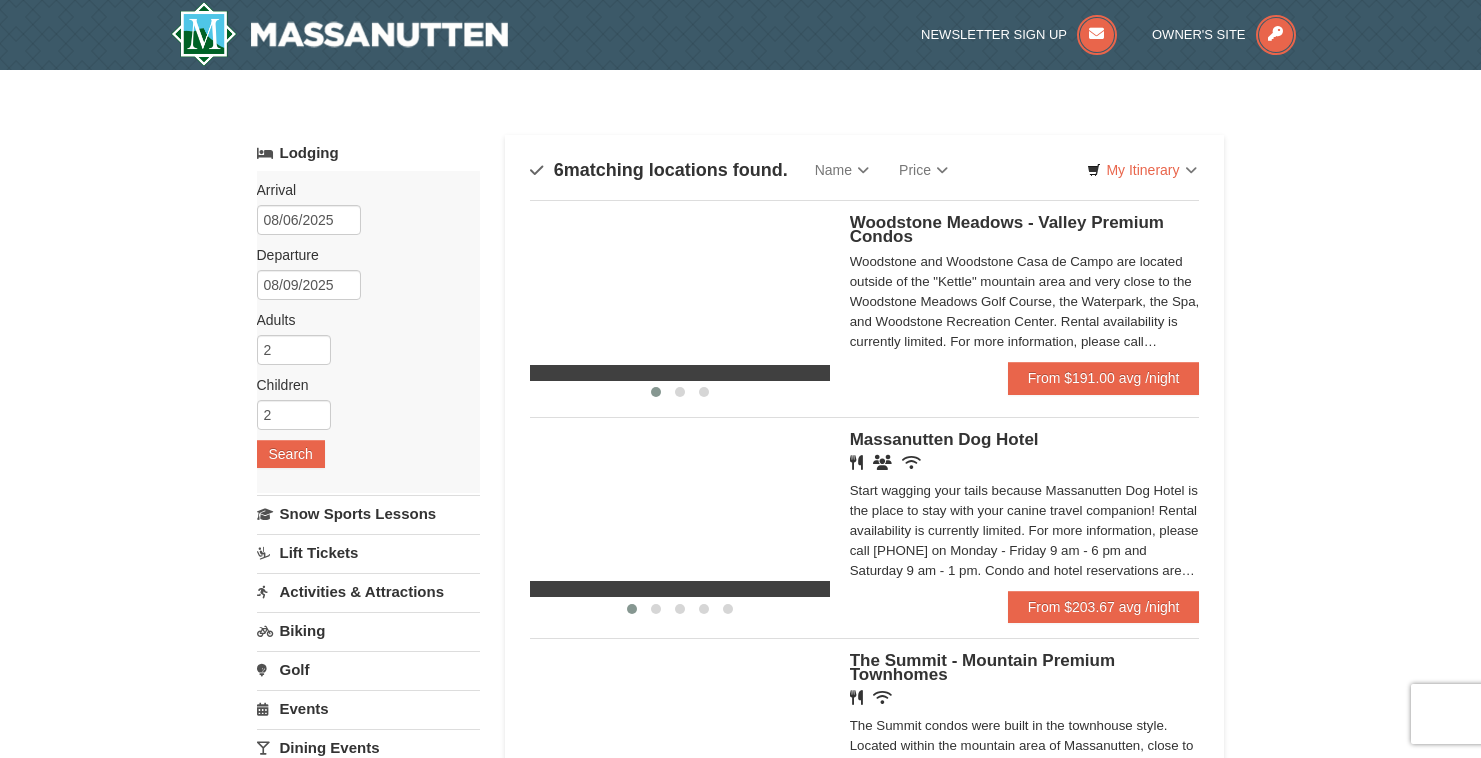 scroll, scrollTop: 0, scrollLeft: 0, axis: both 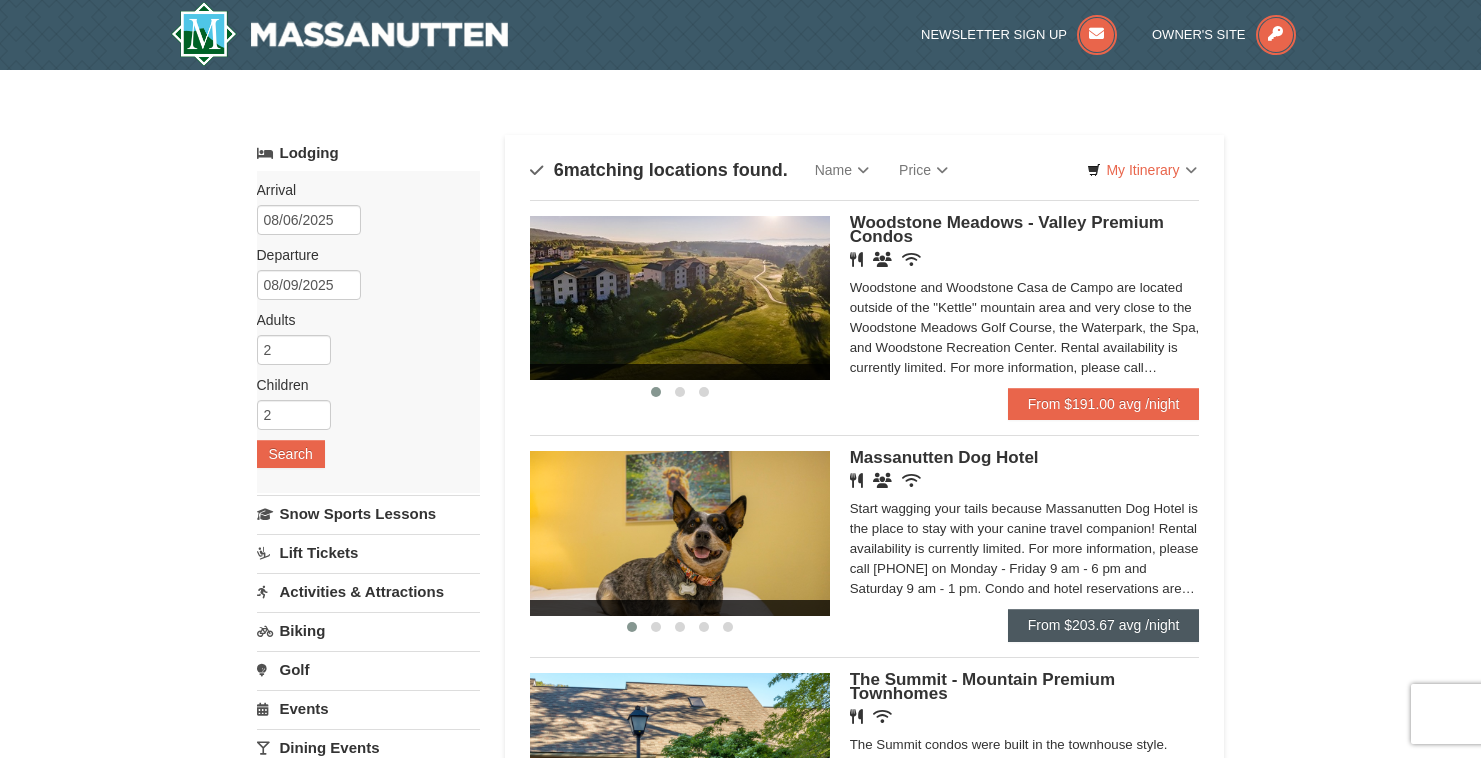 click on "From $203.67 avg /night" at bounding box center (1104, 625) 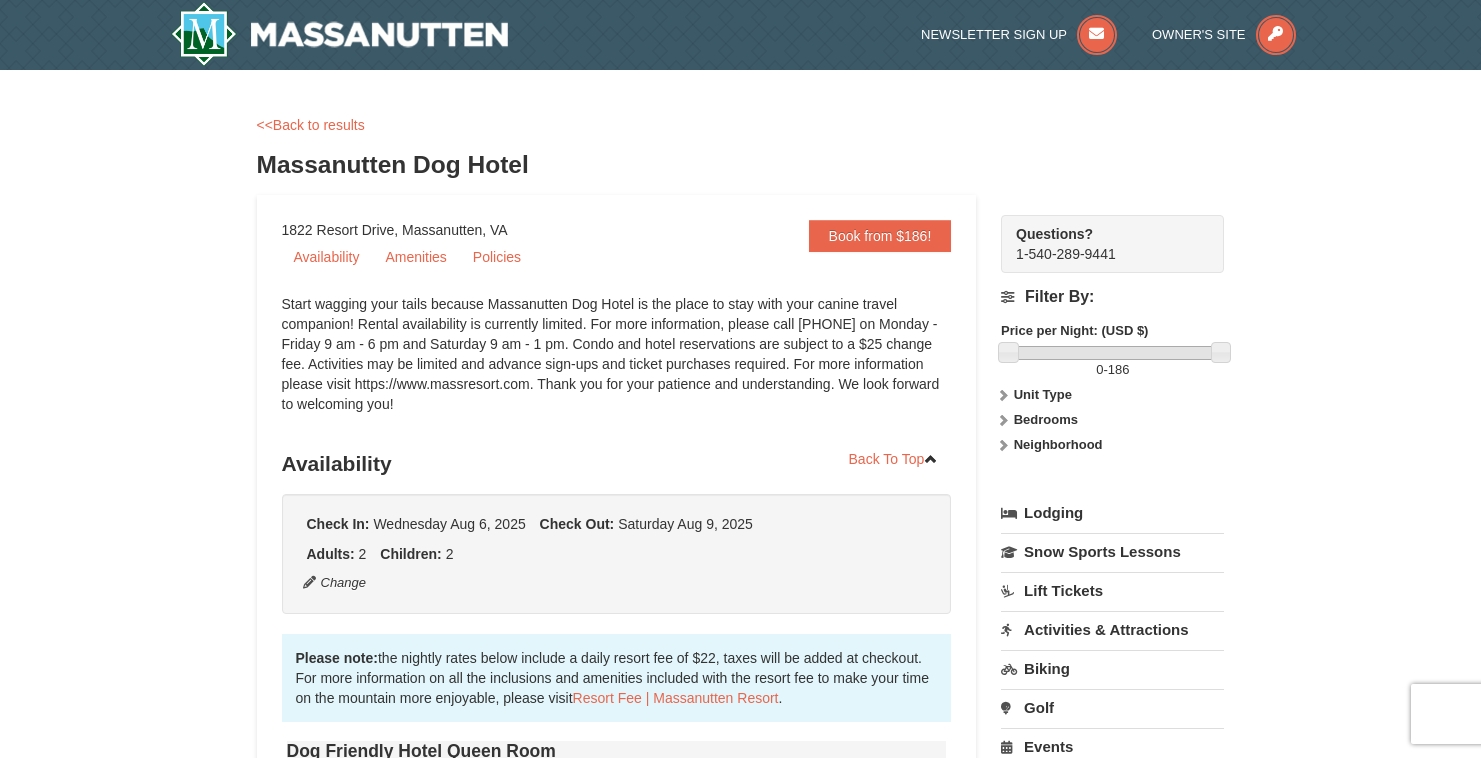 scroll, scrollTop: 0, scrollLeft: 0, axis: both 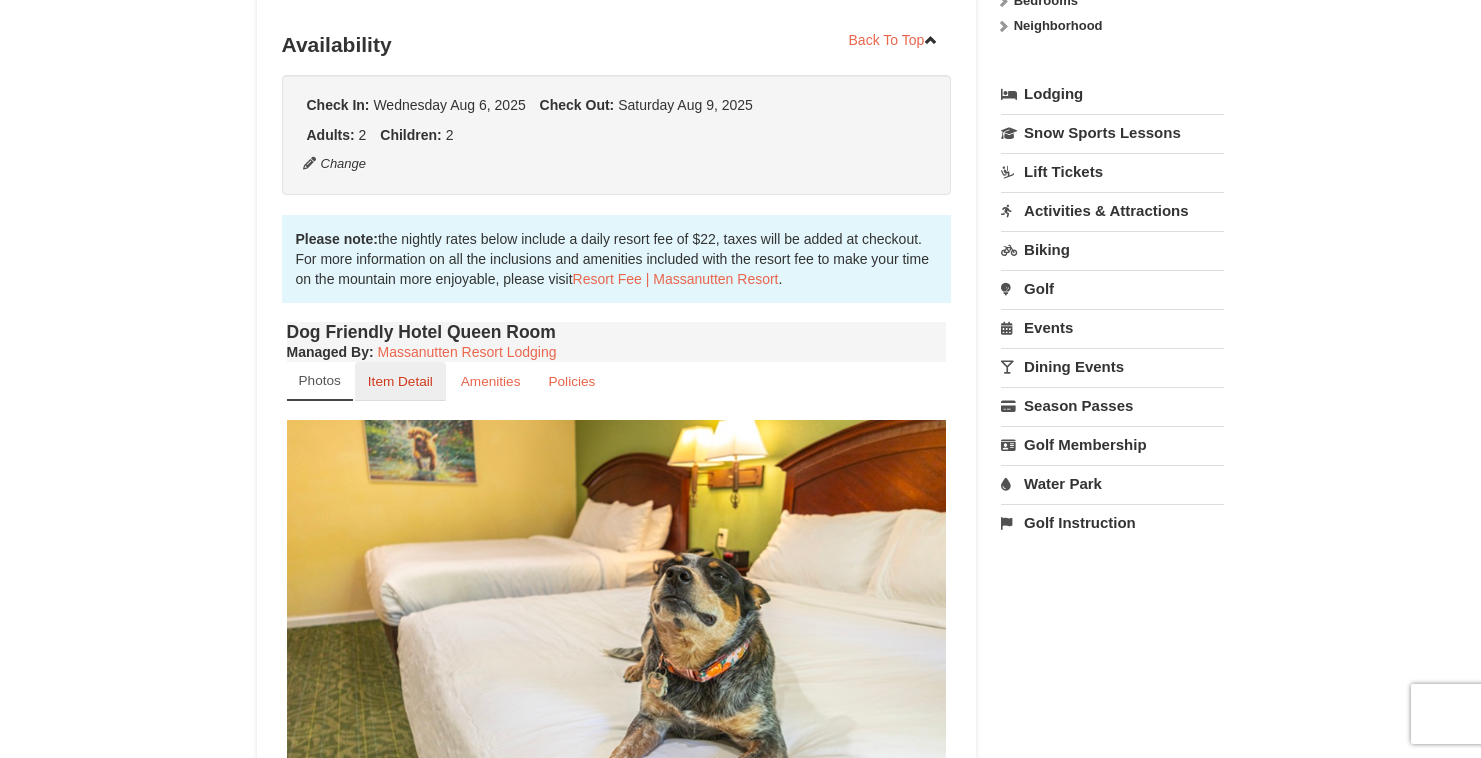 click on "Item Detail" at bounding box center [400, 381] 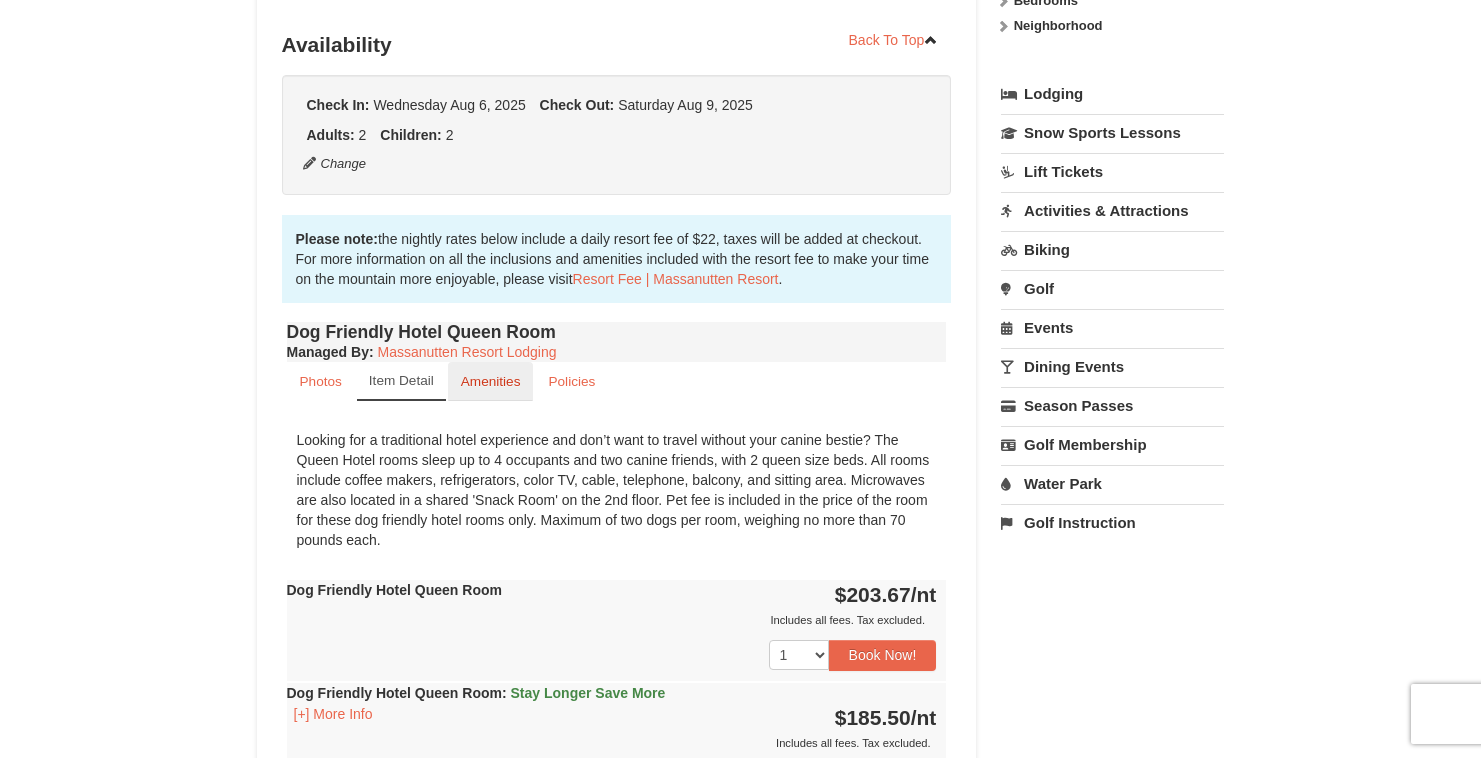 click on "Amenities" at bounding box center (491, 381) 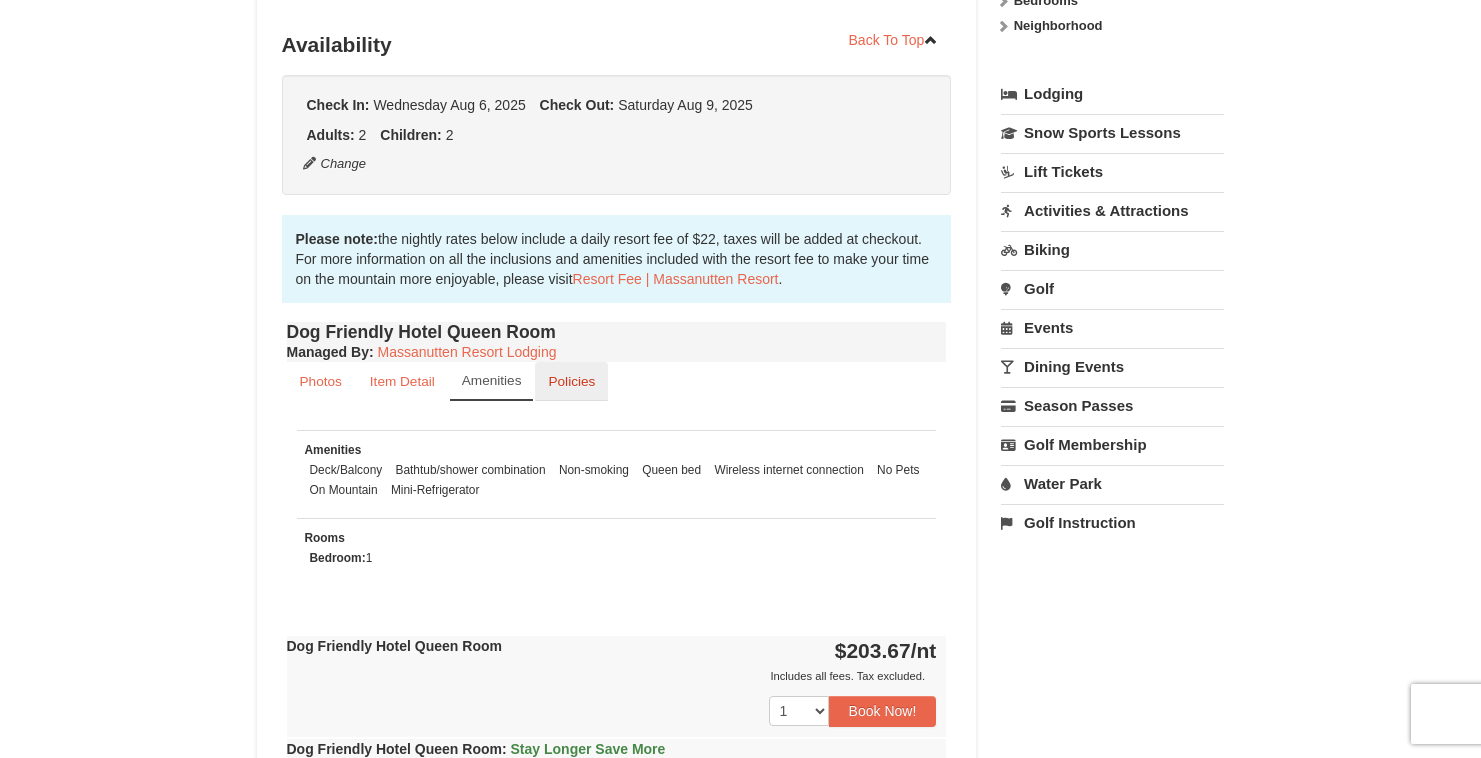 click on "Policies" at bounding box center (571, 381) 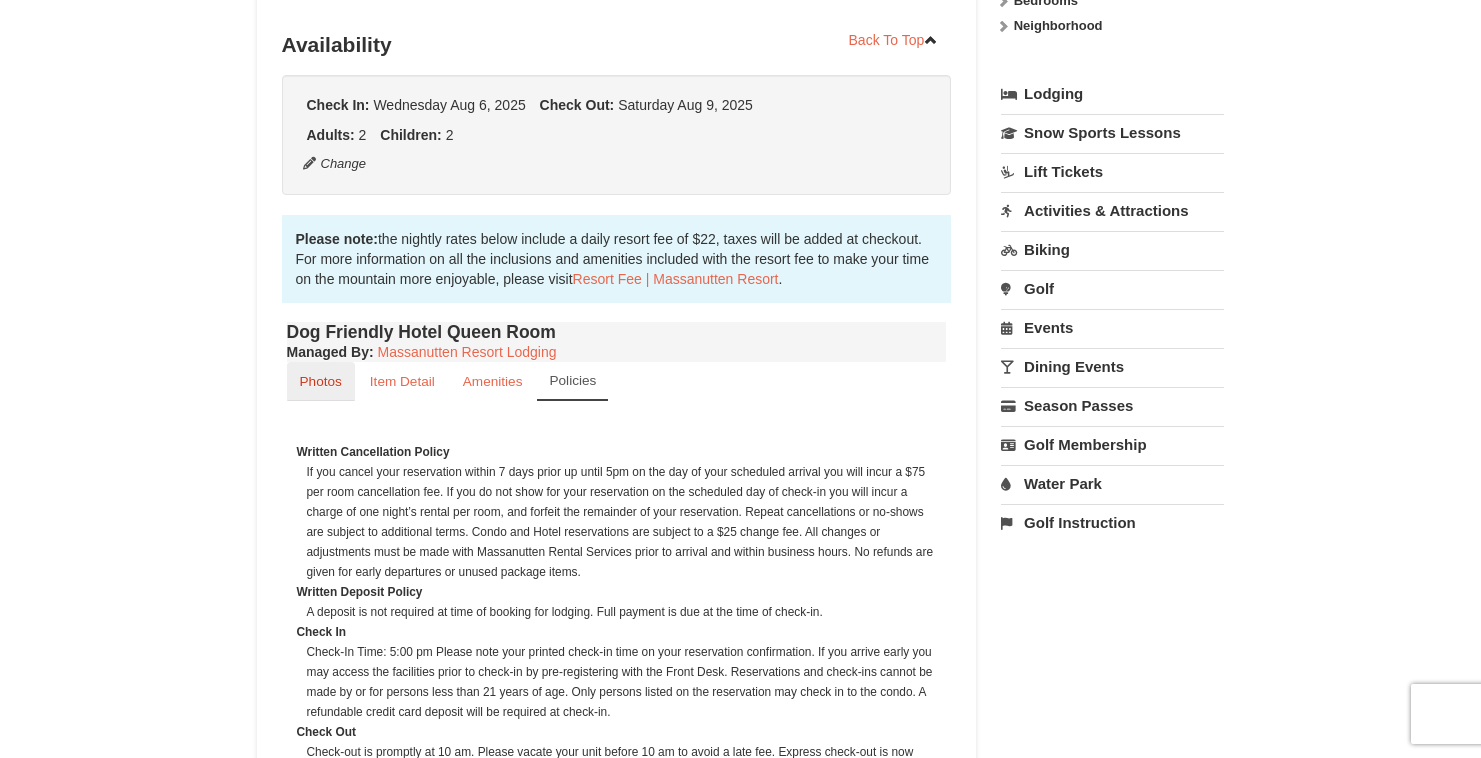 click on "Photos" at bounding box center (321, 381) 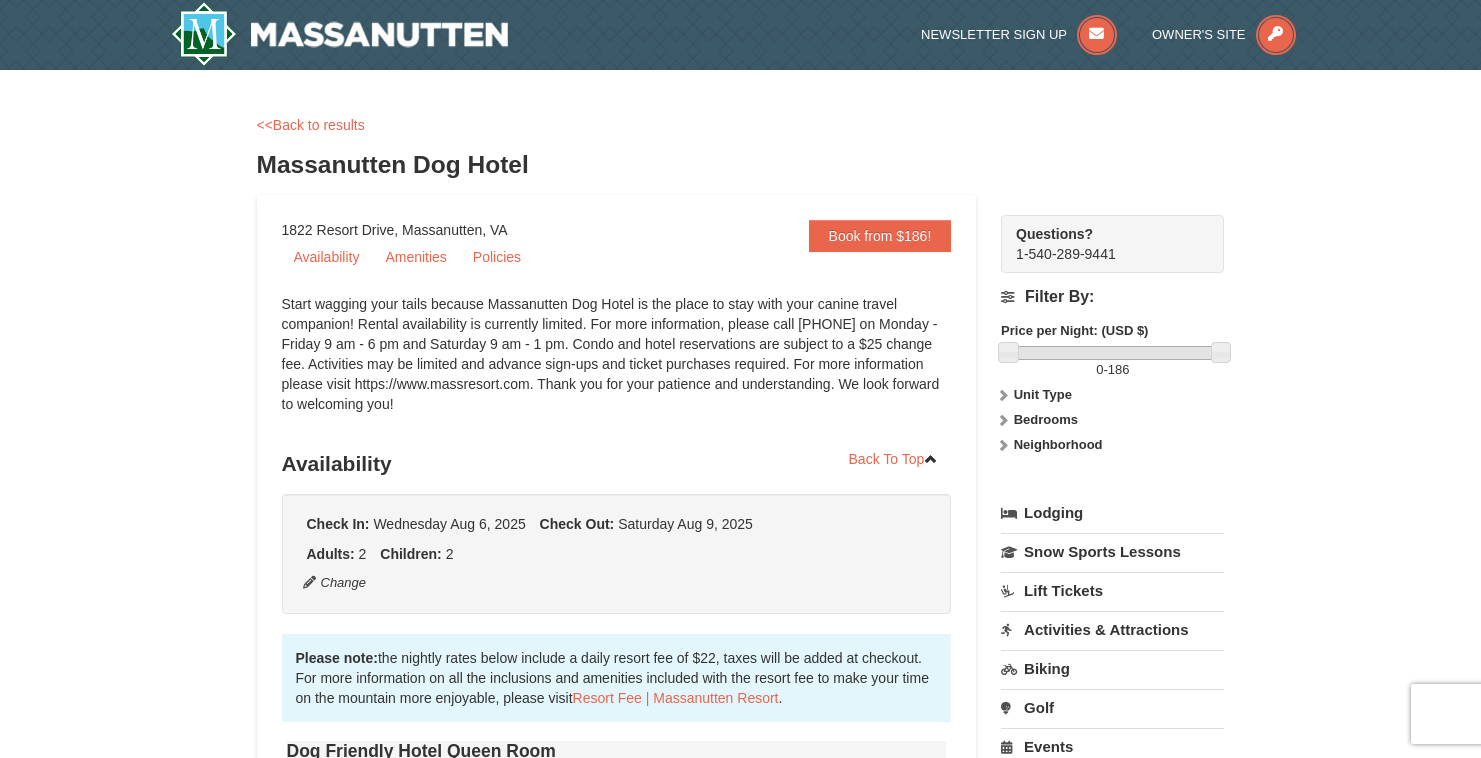 scroll, scrollTop: 24, scrollLeft: 0, axis: vertical 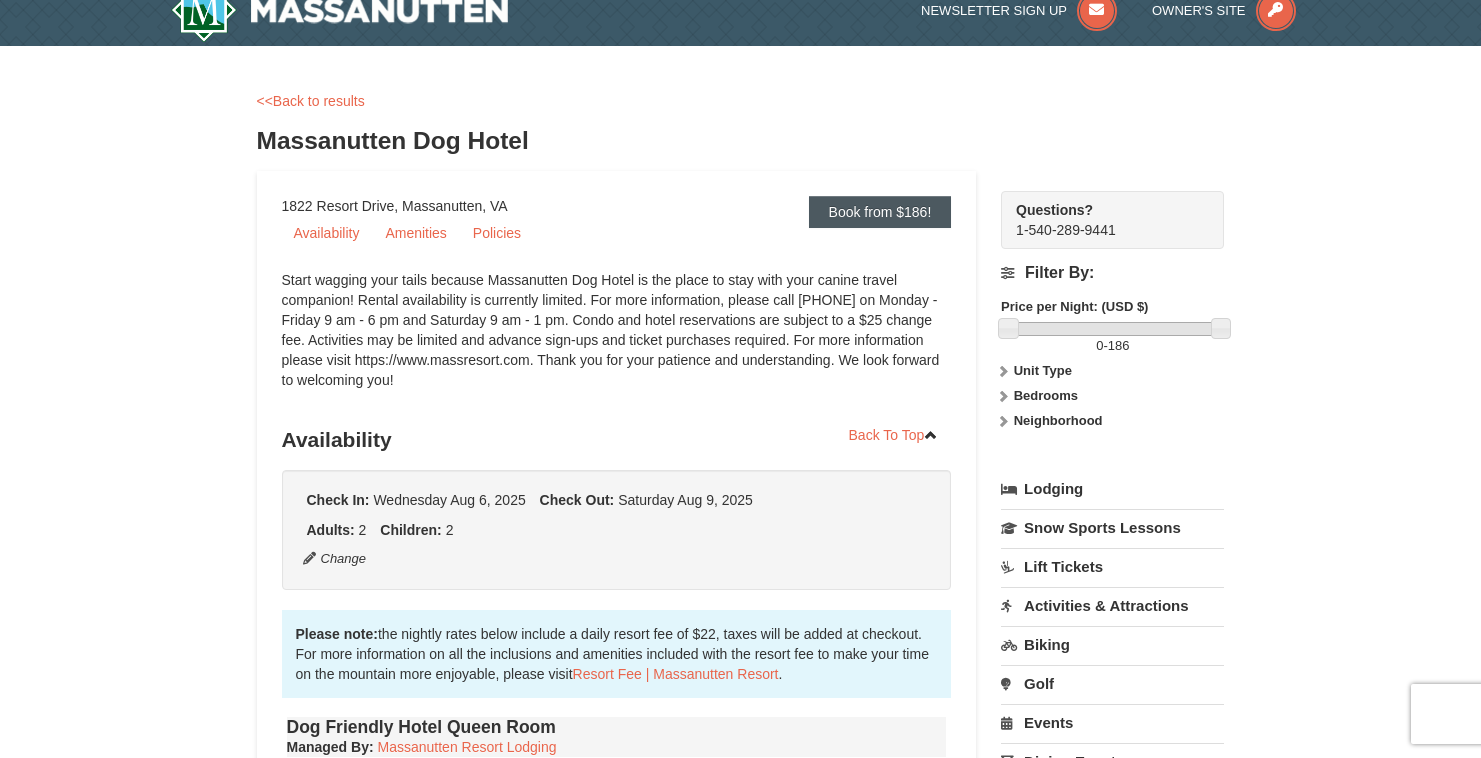 click on "Book from $186!" at bounding box center [880, 212] 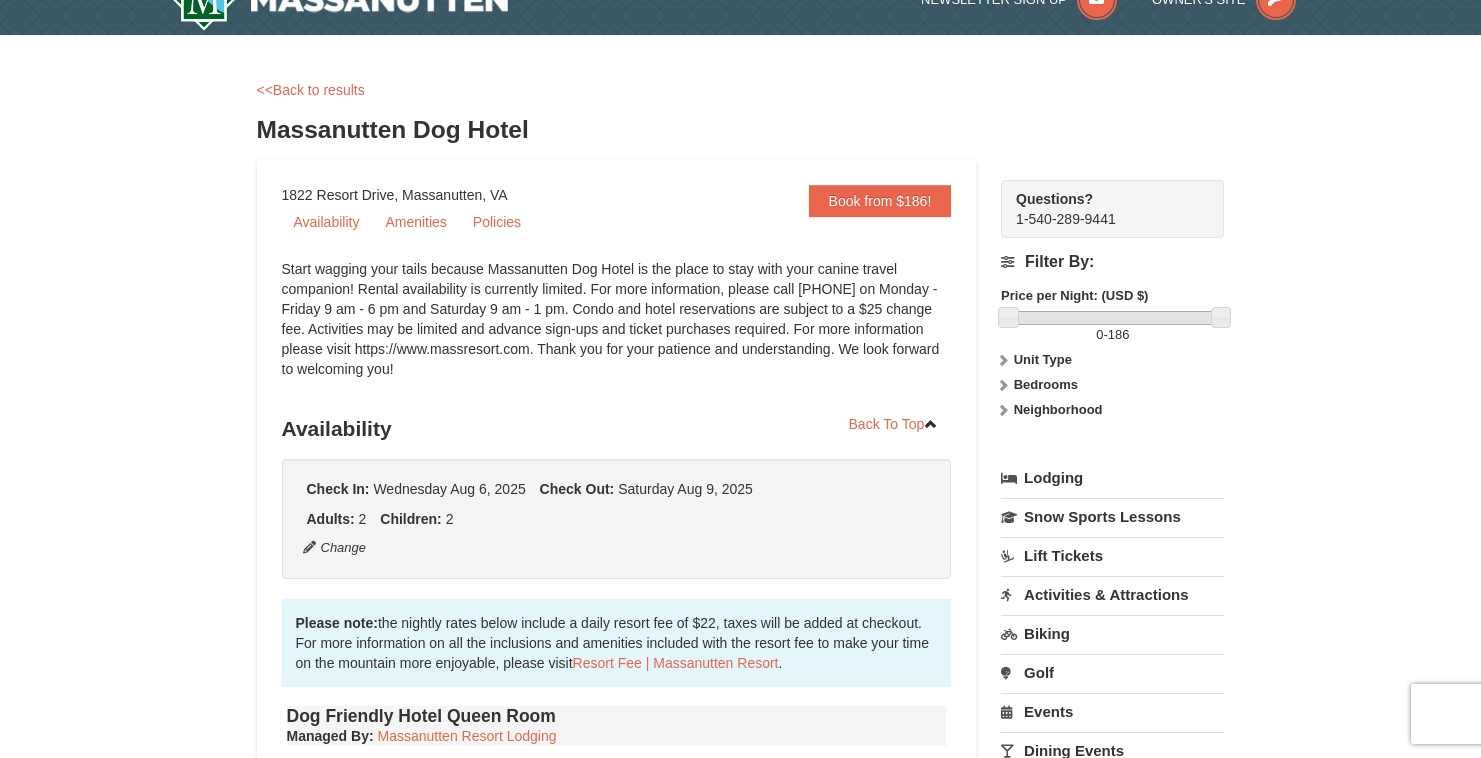 scroll, scrollTop: 31, scrollLeft: 0, axis: vertical 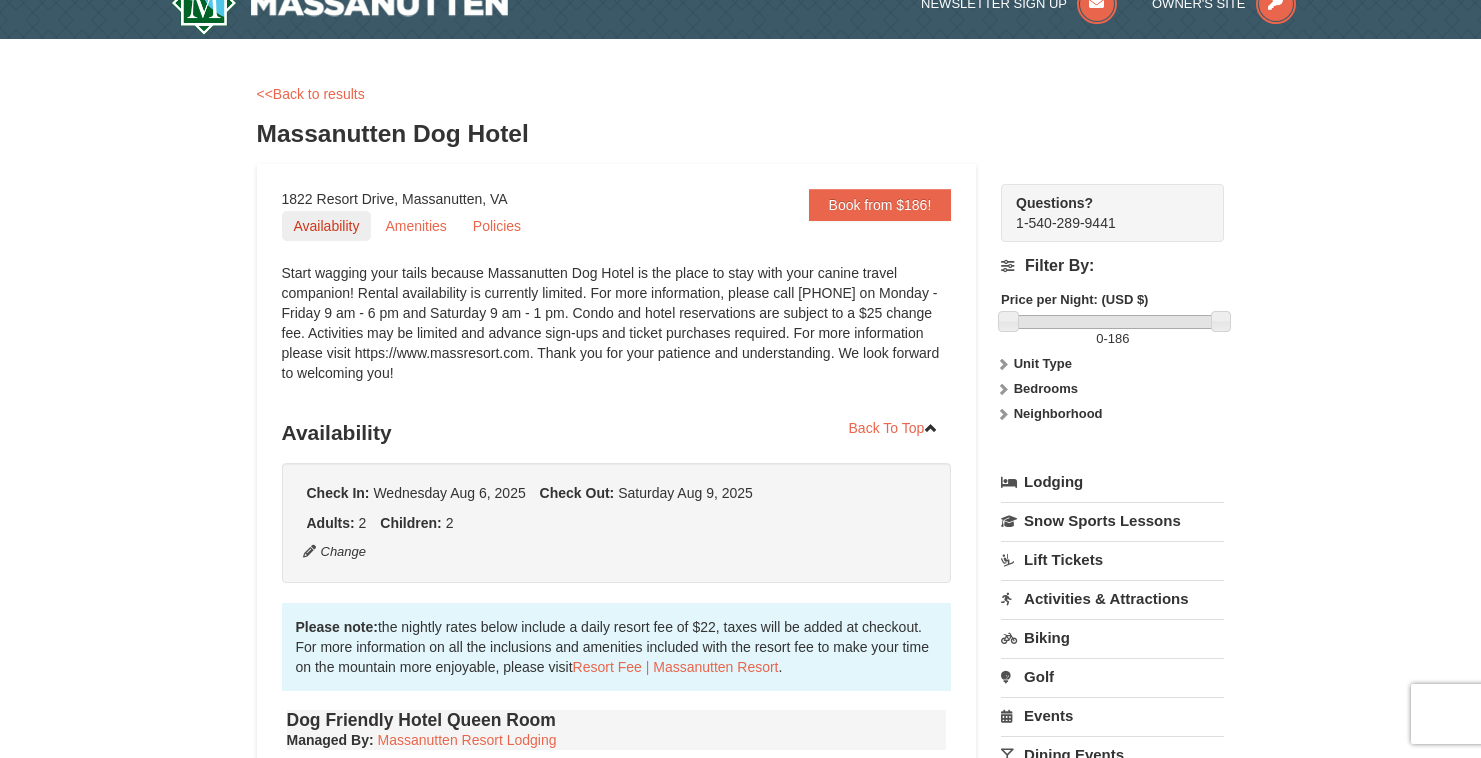 click on "Availability" at bounding box center (327, 226) 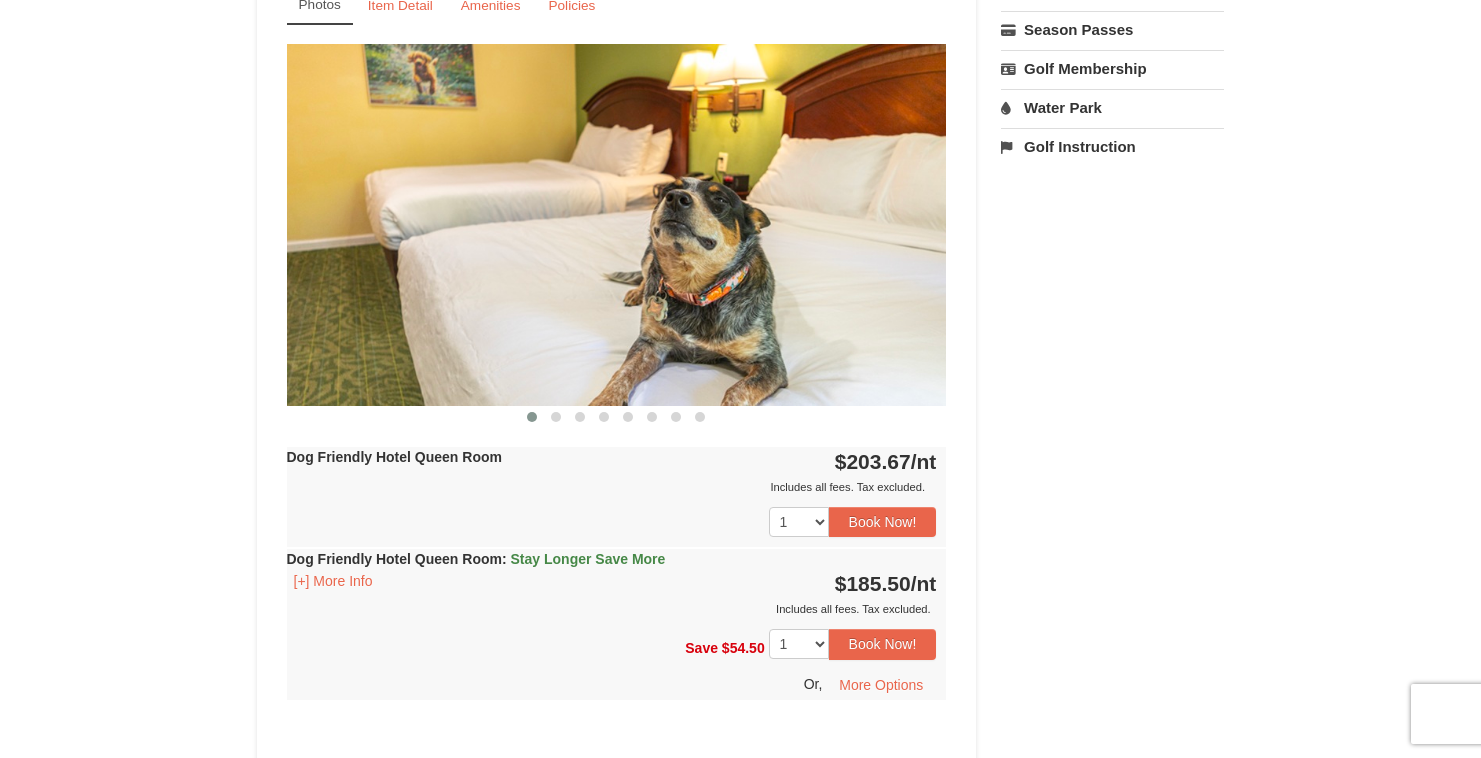 scroll, scrollTop: 0, scrollLeft: 0, axis: both 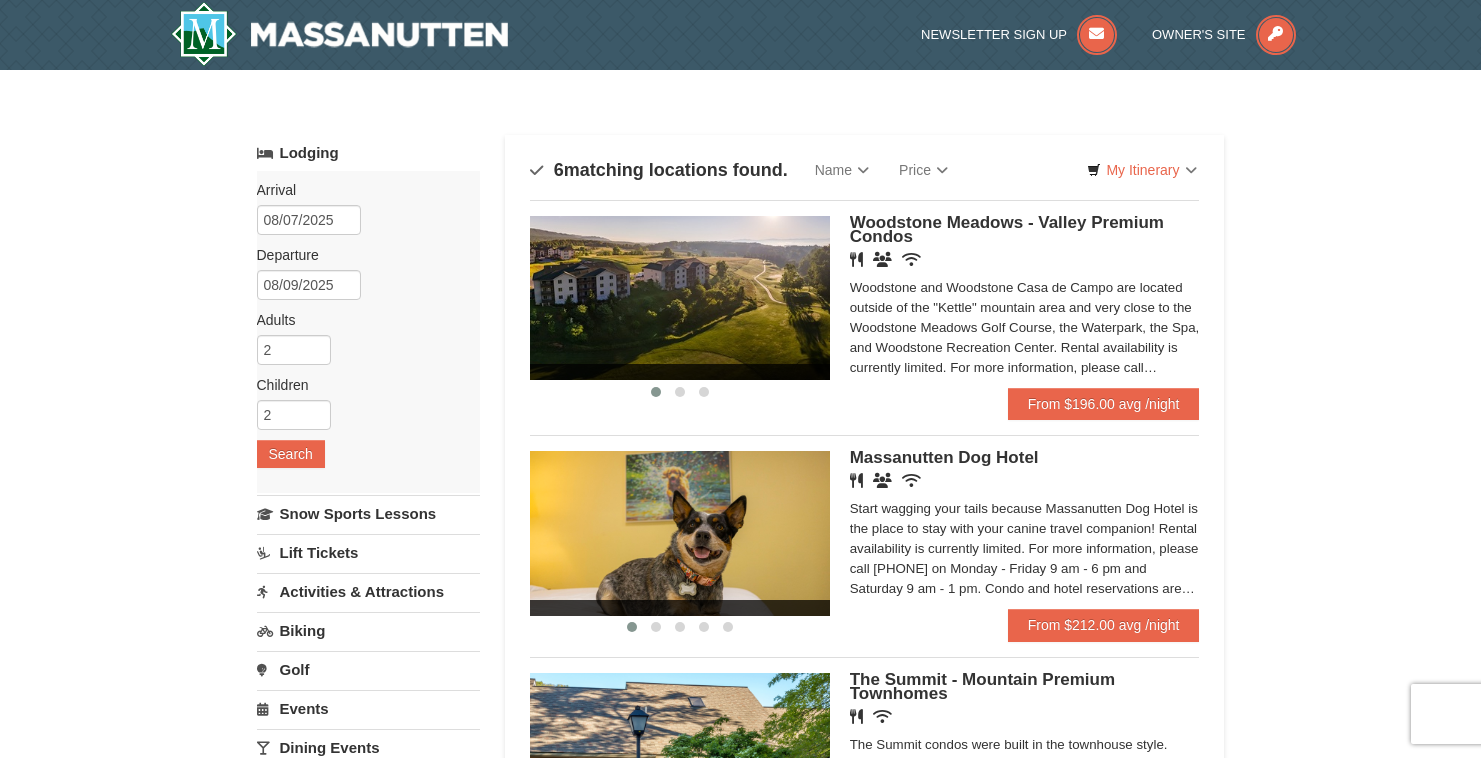 click at bounding box center [680, 533] 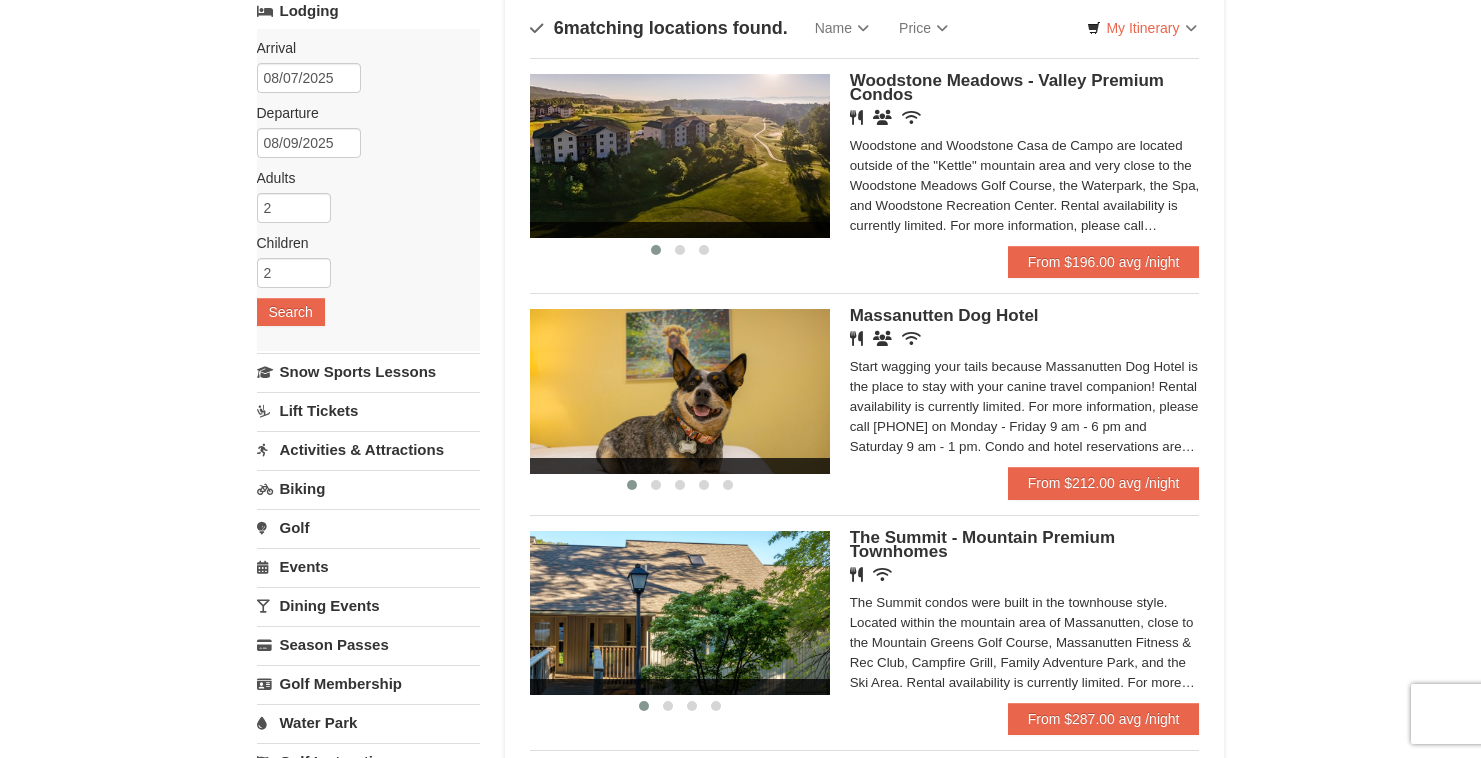 scroll, scrollTop: 0, scrollLeft: 0, axis: both 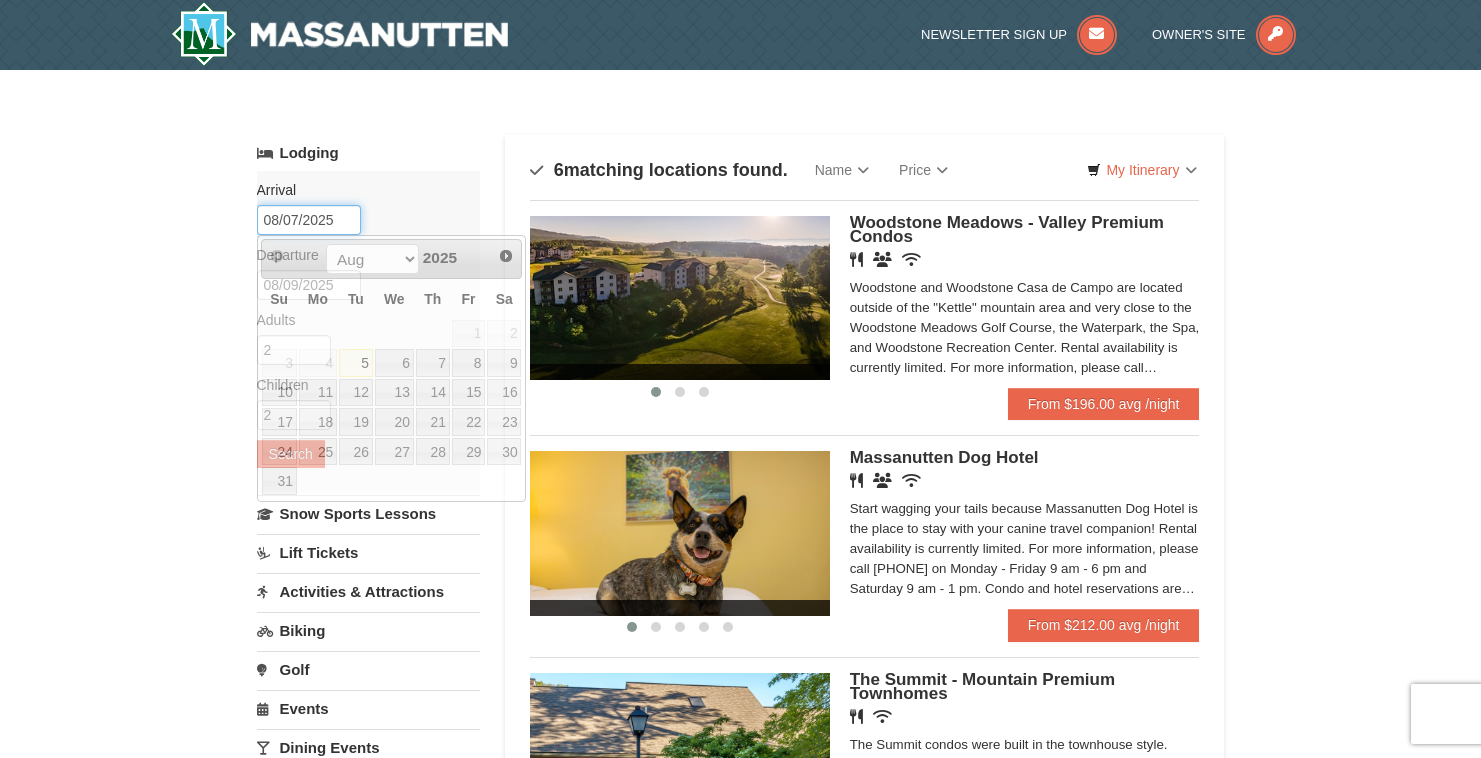 click on "08/07/2025" at bounding box center (309, 220) 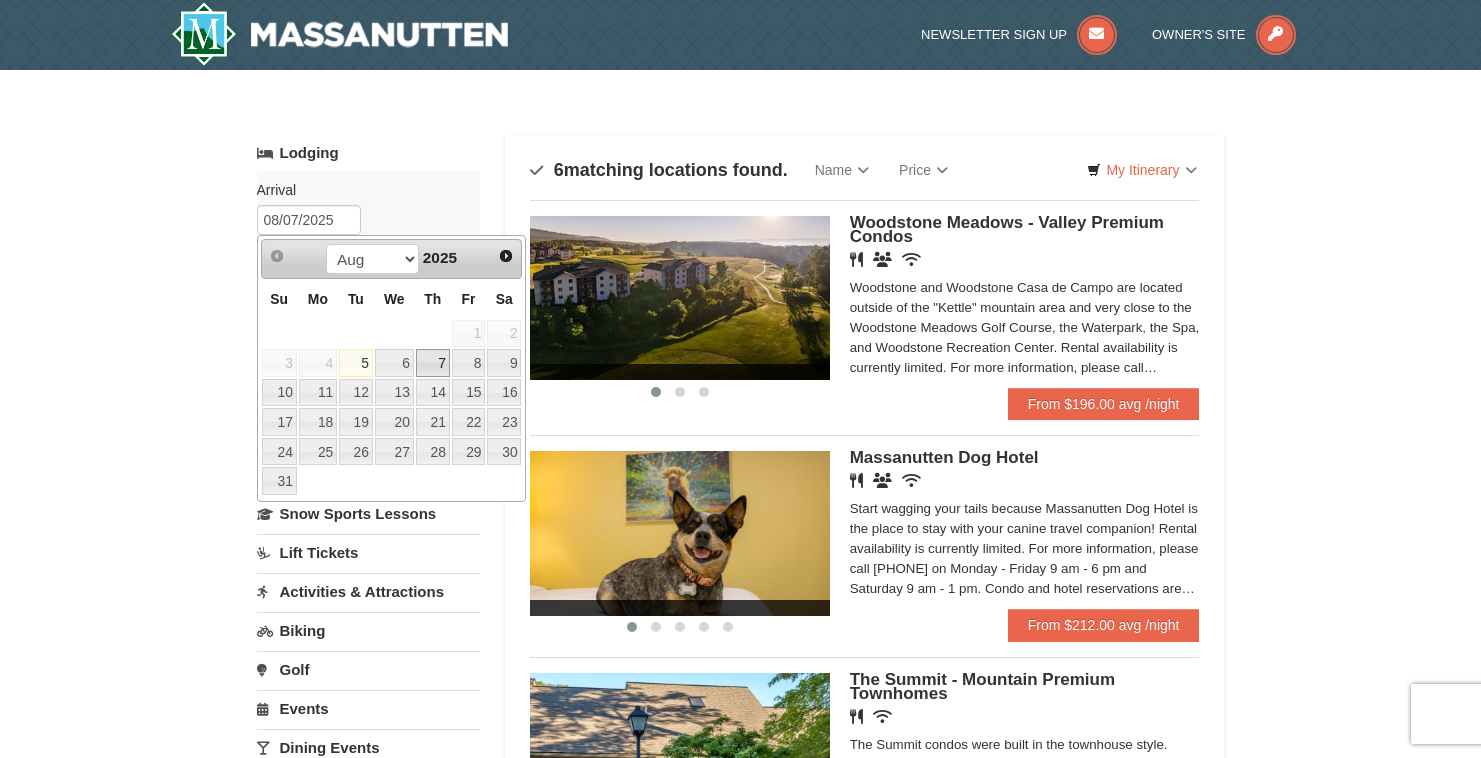 click on "7" at bounding box center [433, 363] 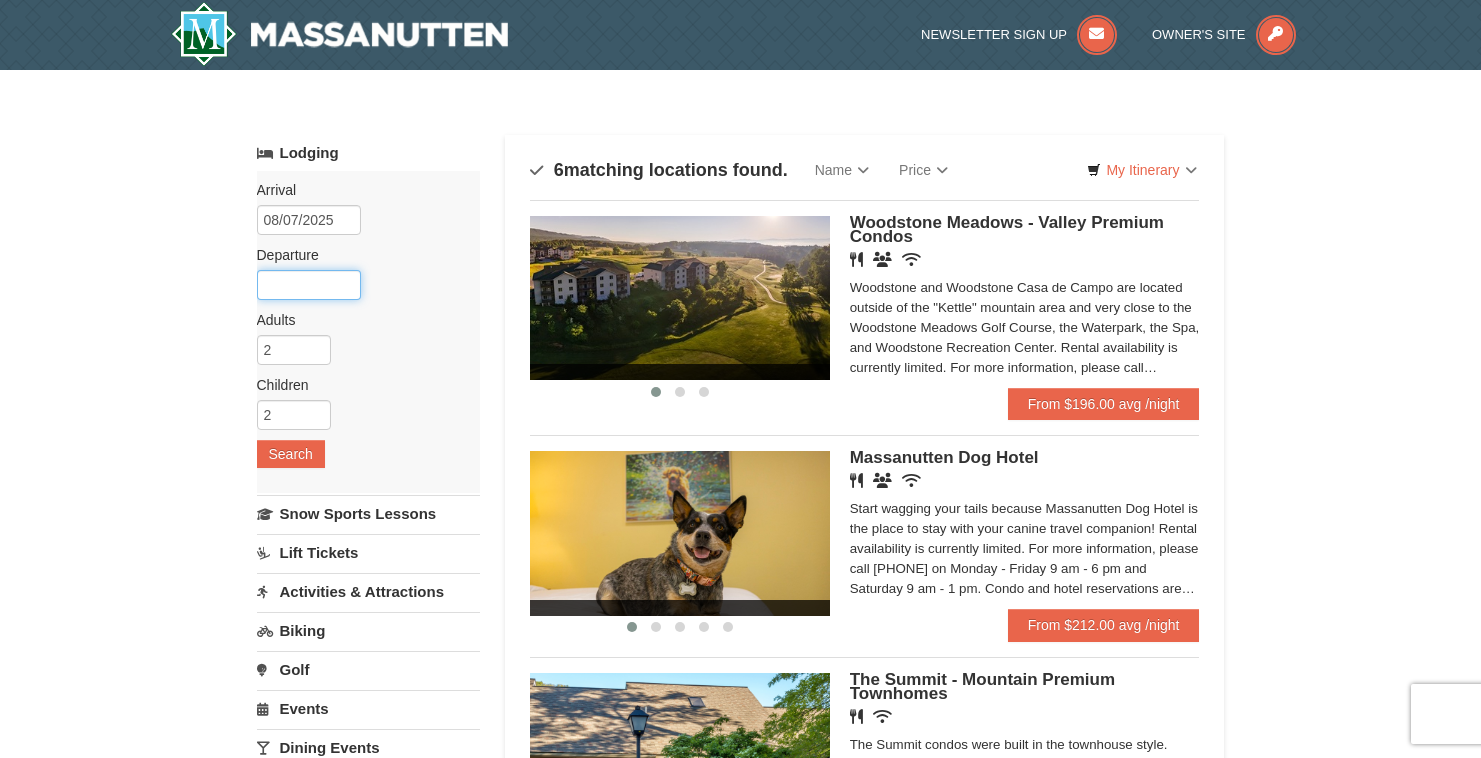 click at bounding box center (309, 285) 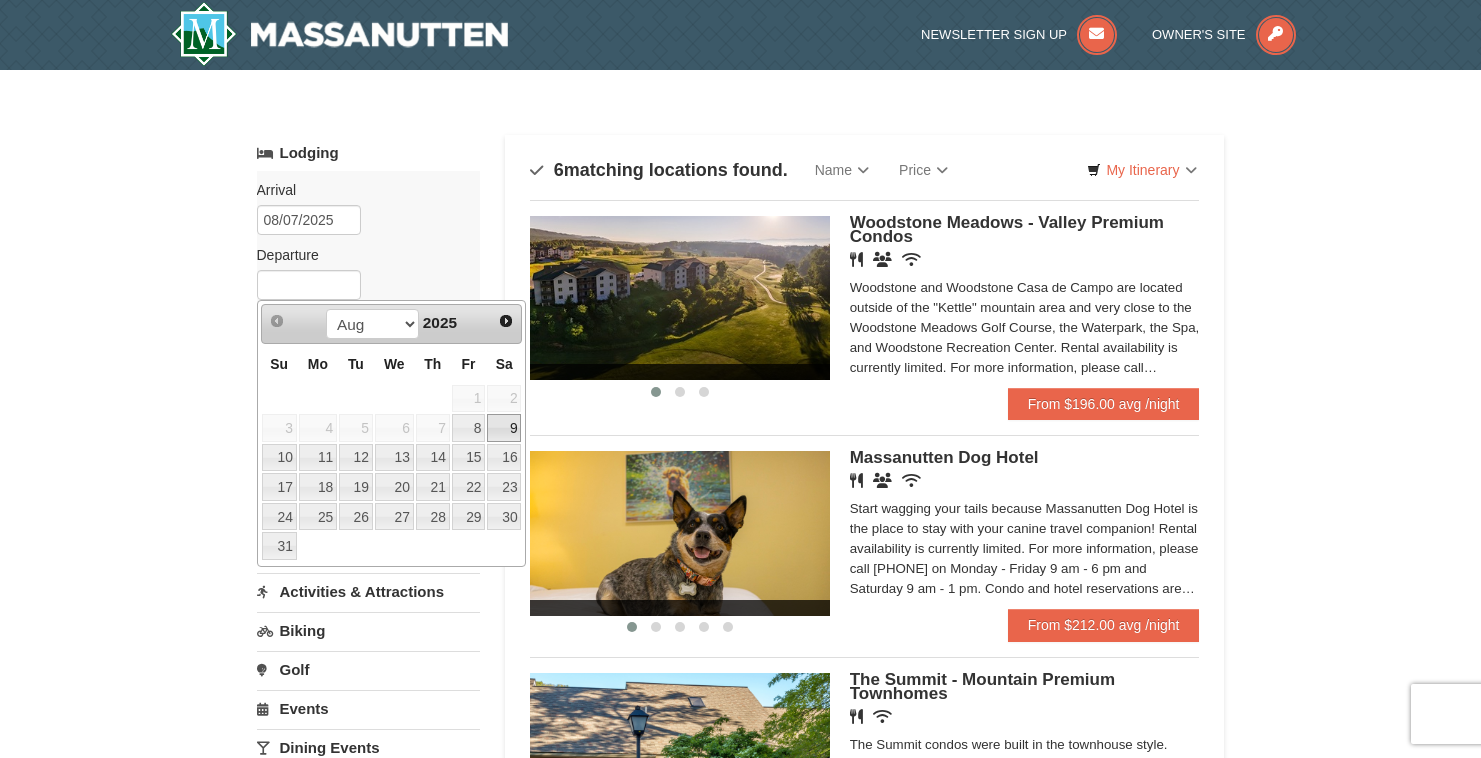 click on "9" at bounding box center (504, 428) 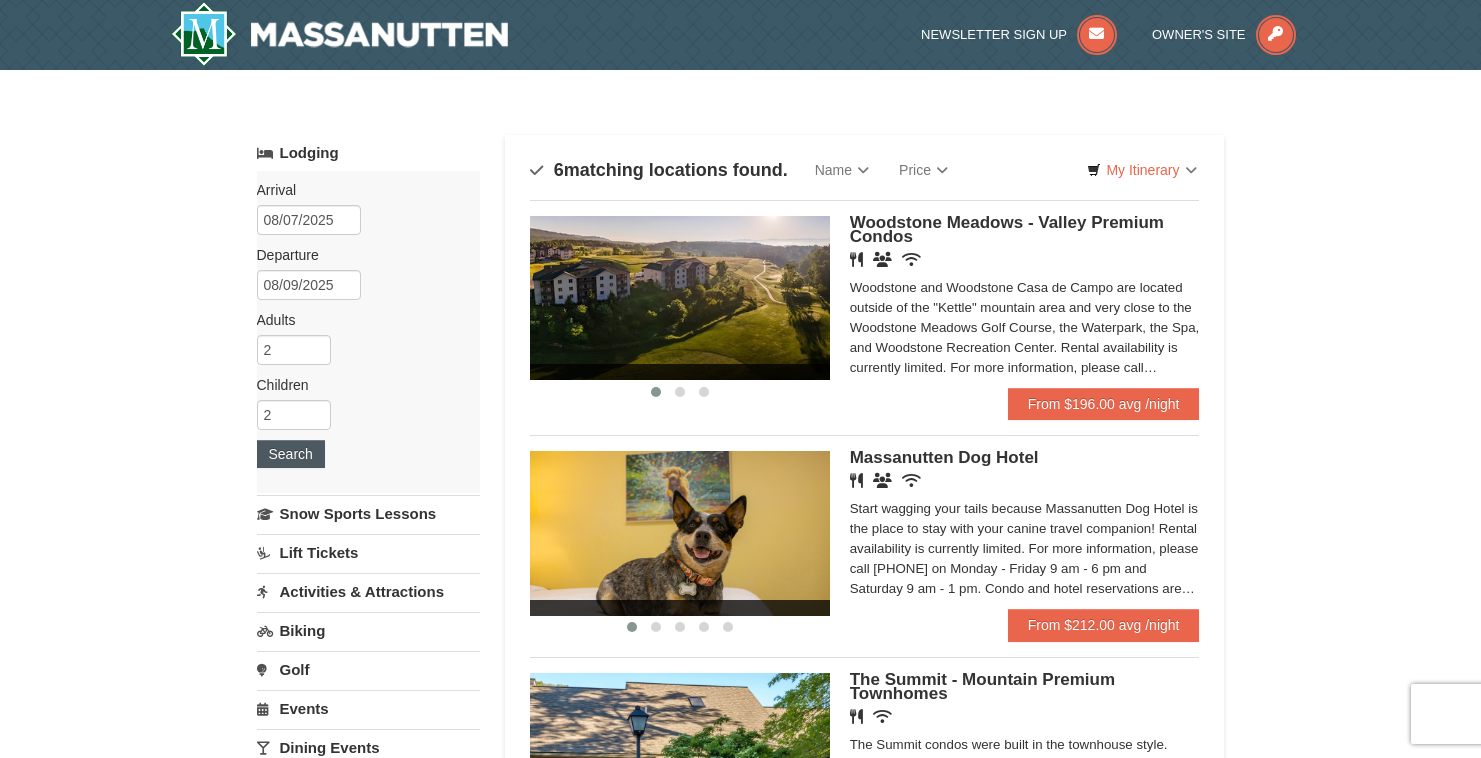 click on "Search" at bounding box center (291, 454) 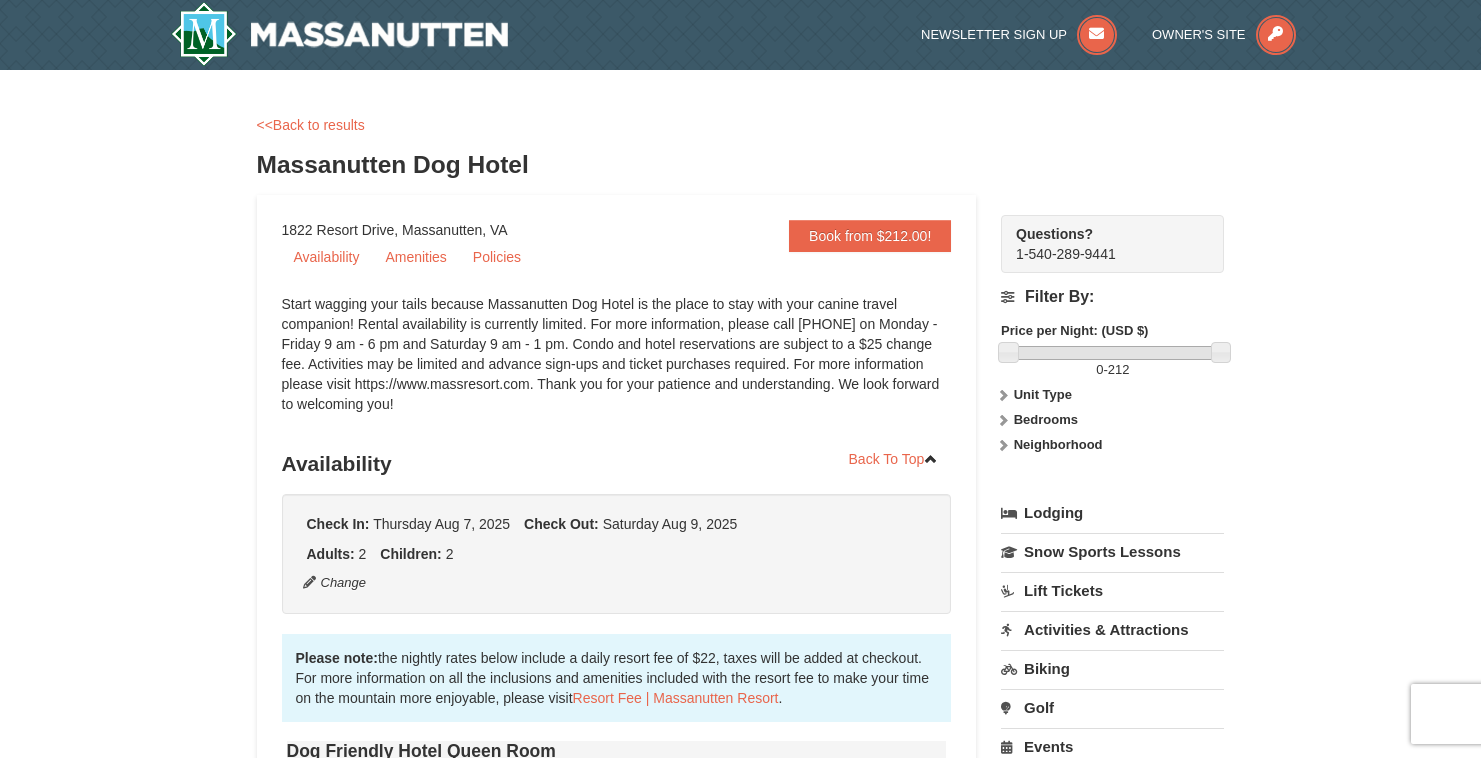 scroll, scrollTop: 0, scrollLeft: 0, axis: both 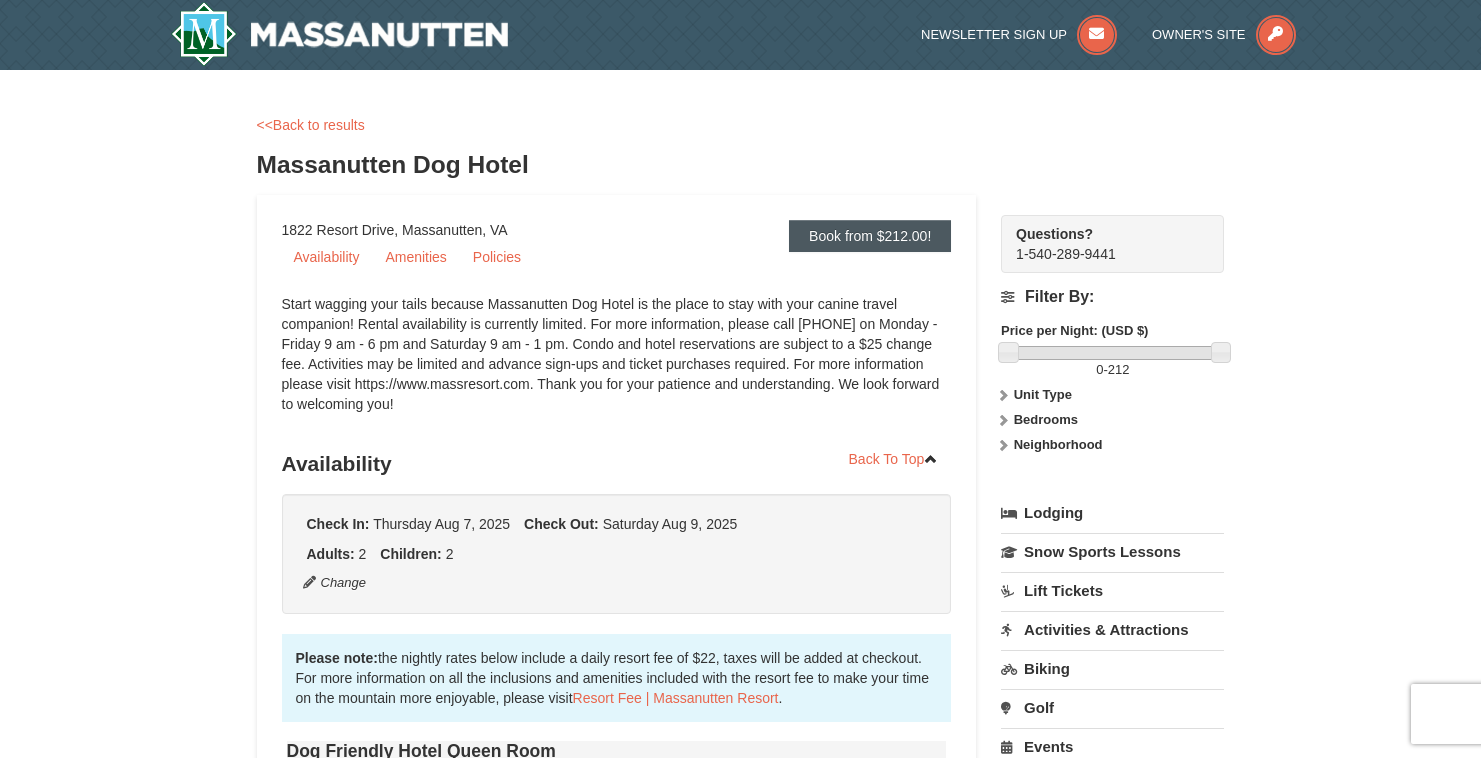 click on "Book from $212.00!" at bounding box center [870, 236] 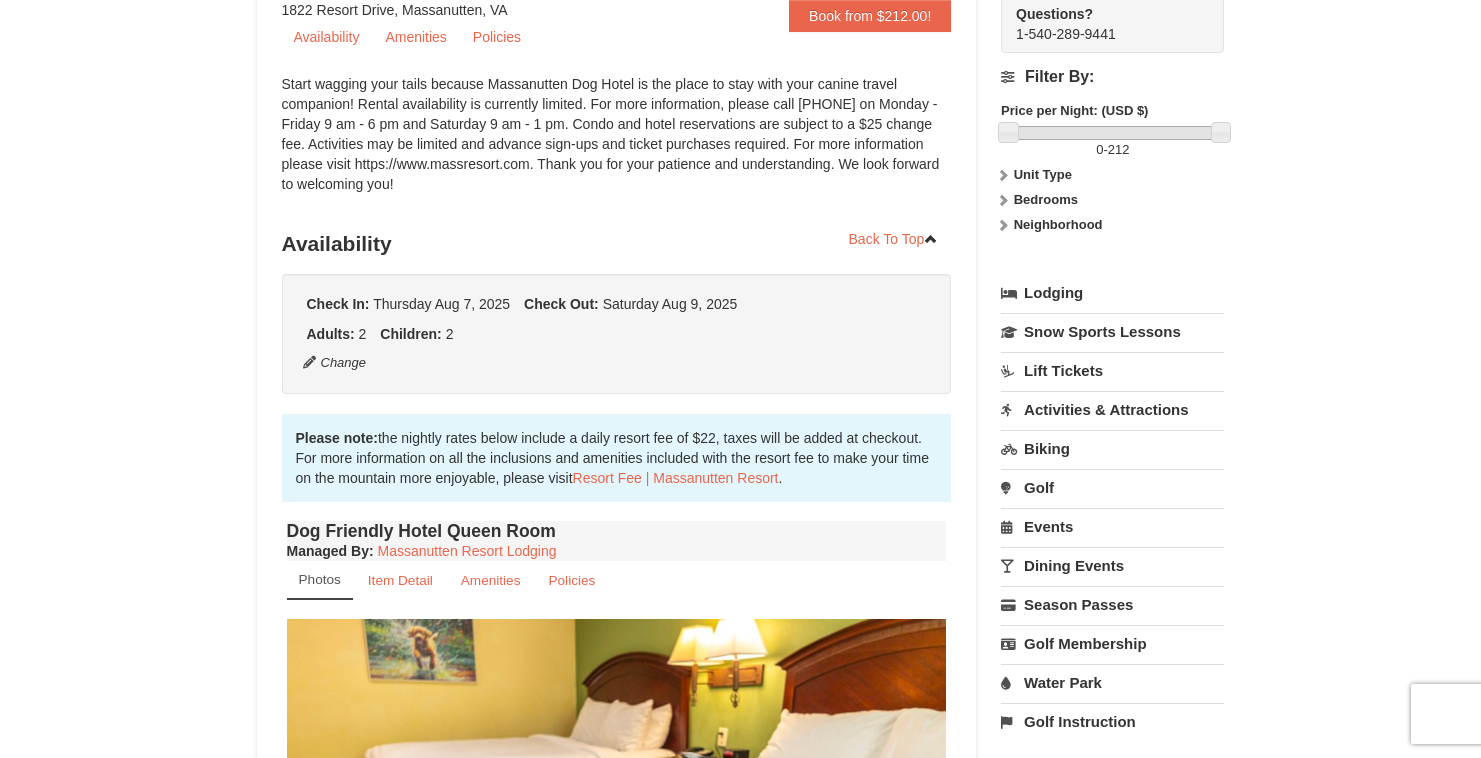 scroll, scrollTop: 0, scrollLeft: 0, axis: both 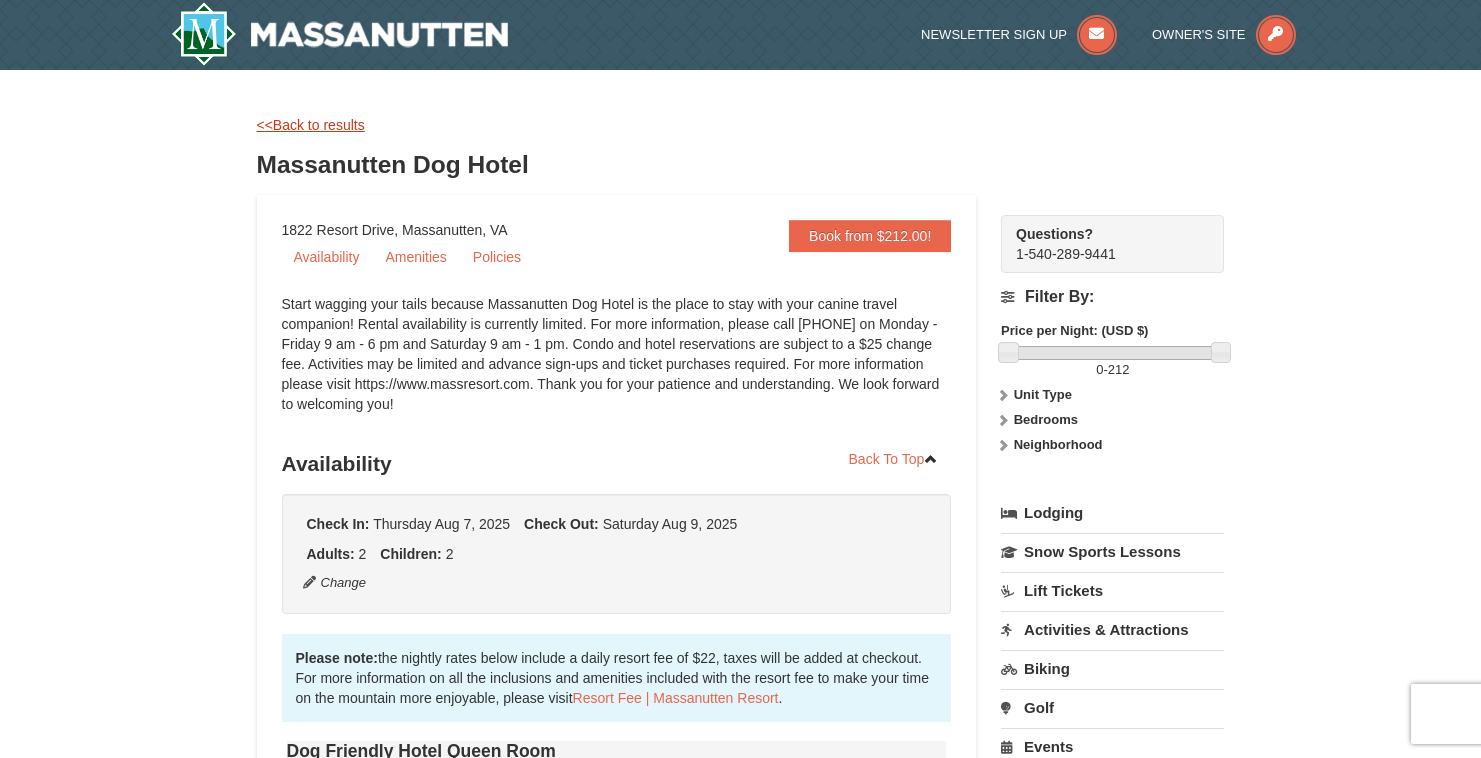 click on "<<Back to results" at bounding box center (311, 125) 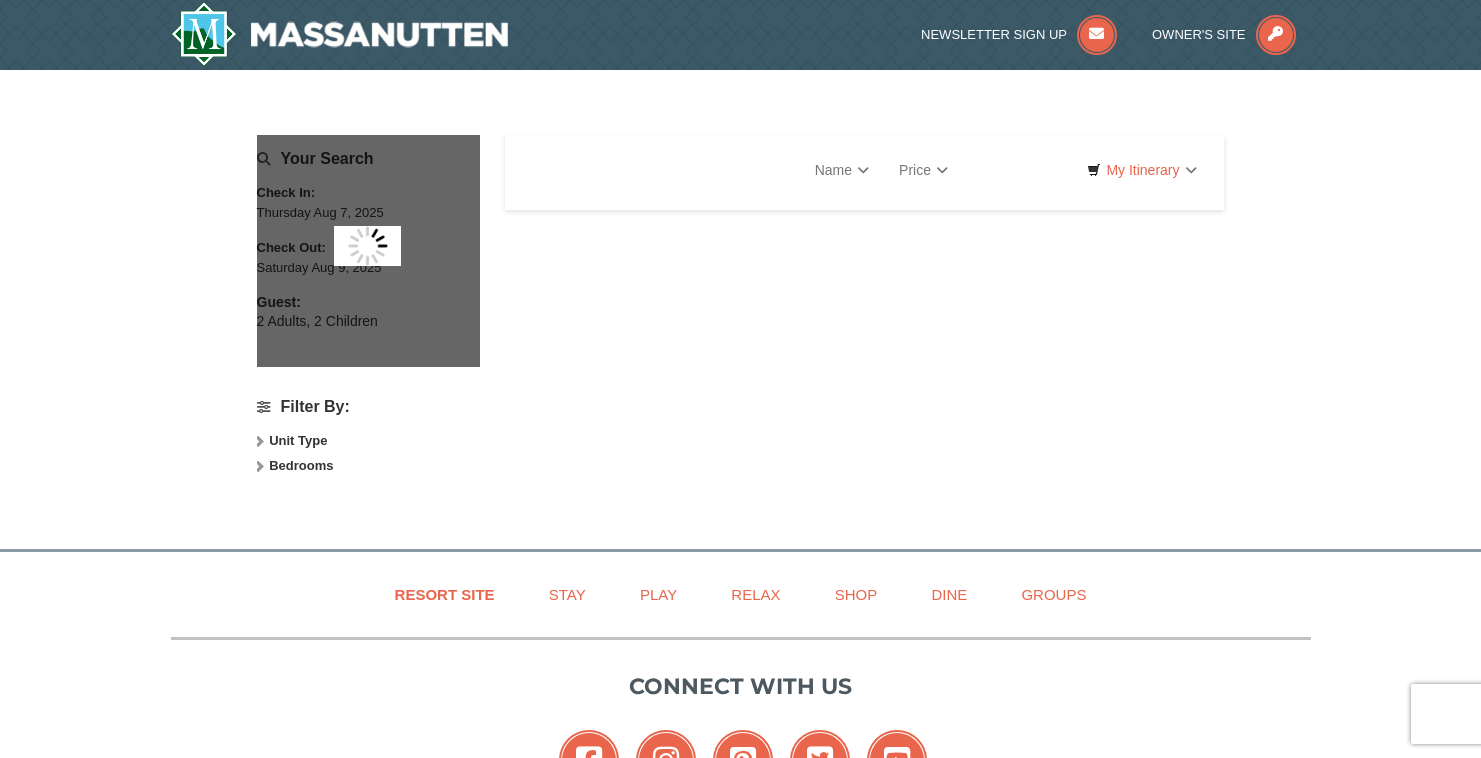 scroll, scrollTop: 0, scrollLeft: 0, axis: both 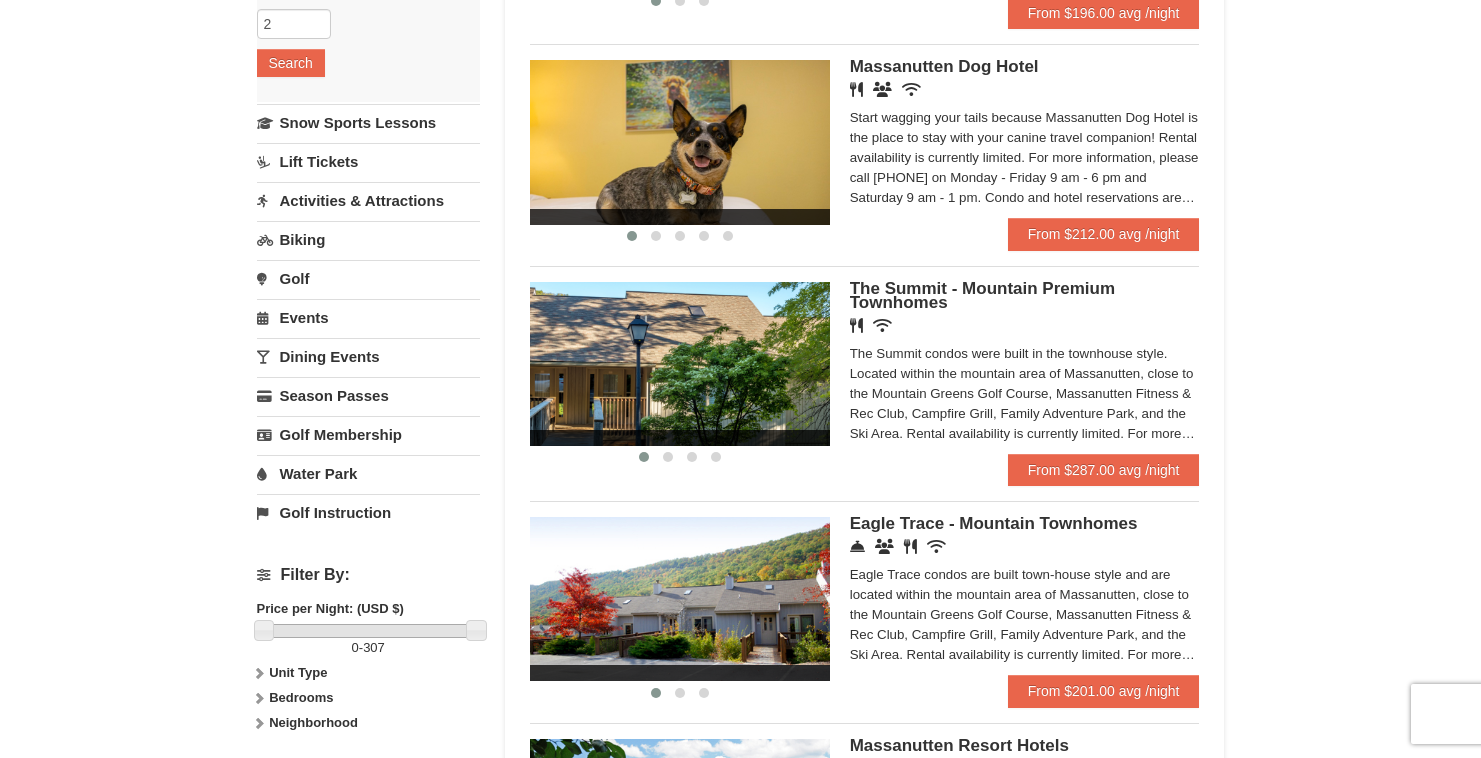 click at bounding box center [680, 599] 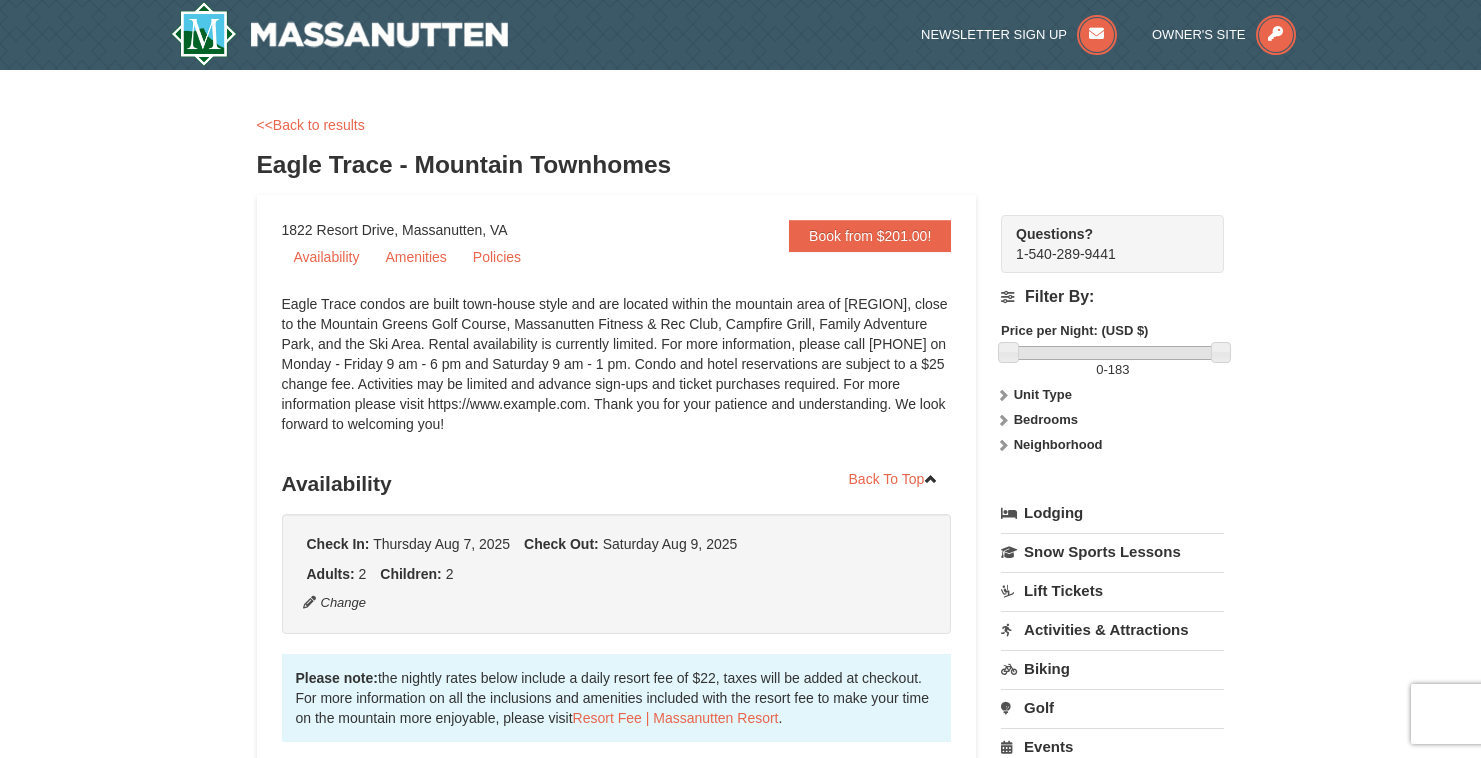 scroll, scrollTop: 0, scrollLeft: 0, axis: both 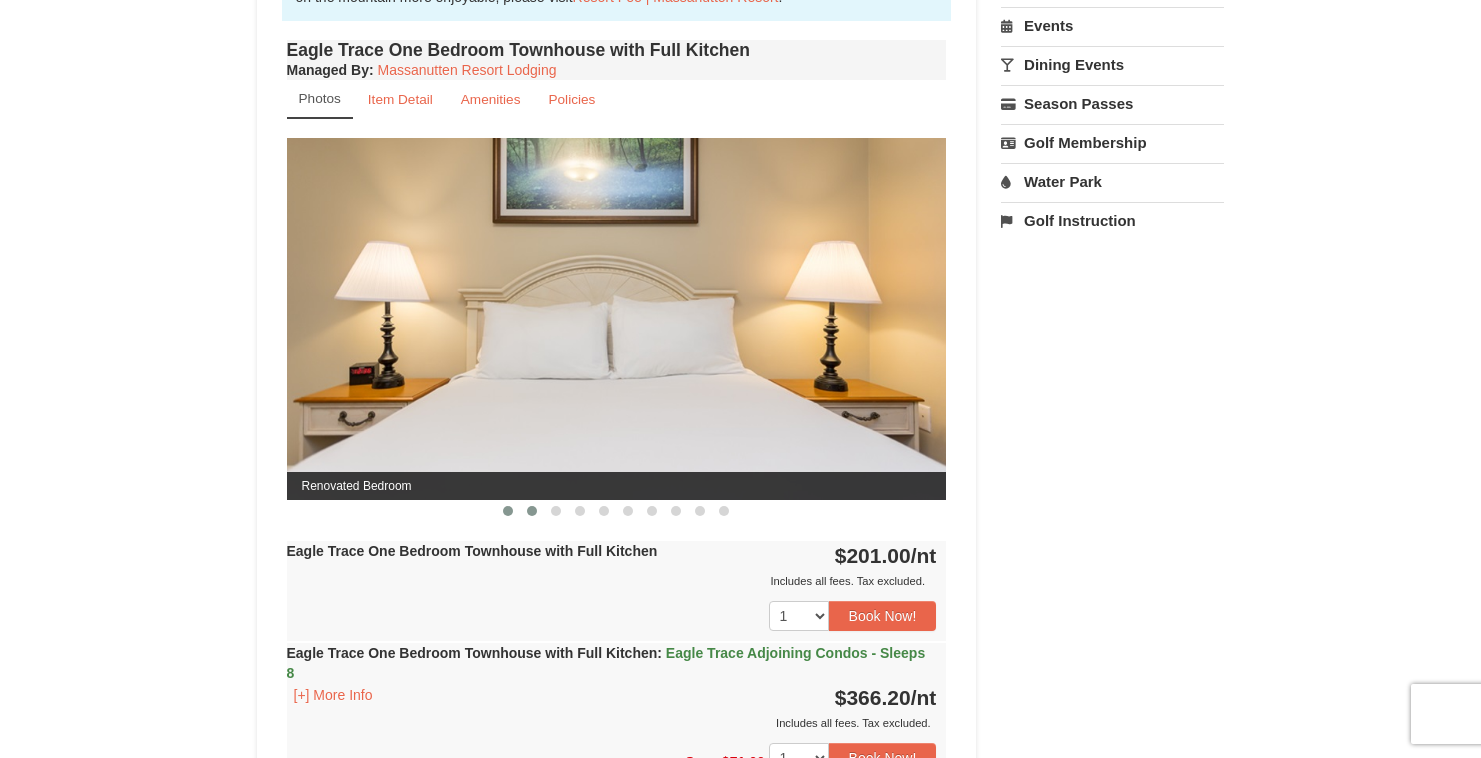 click at bounding box center (532, 511) 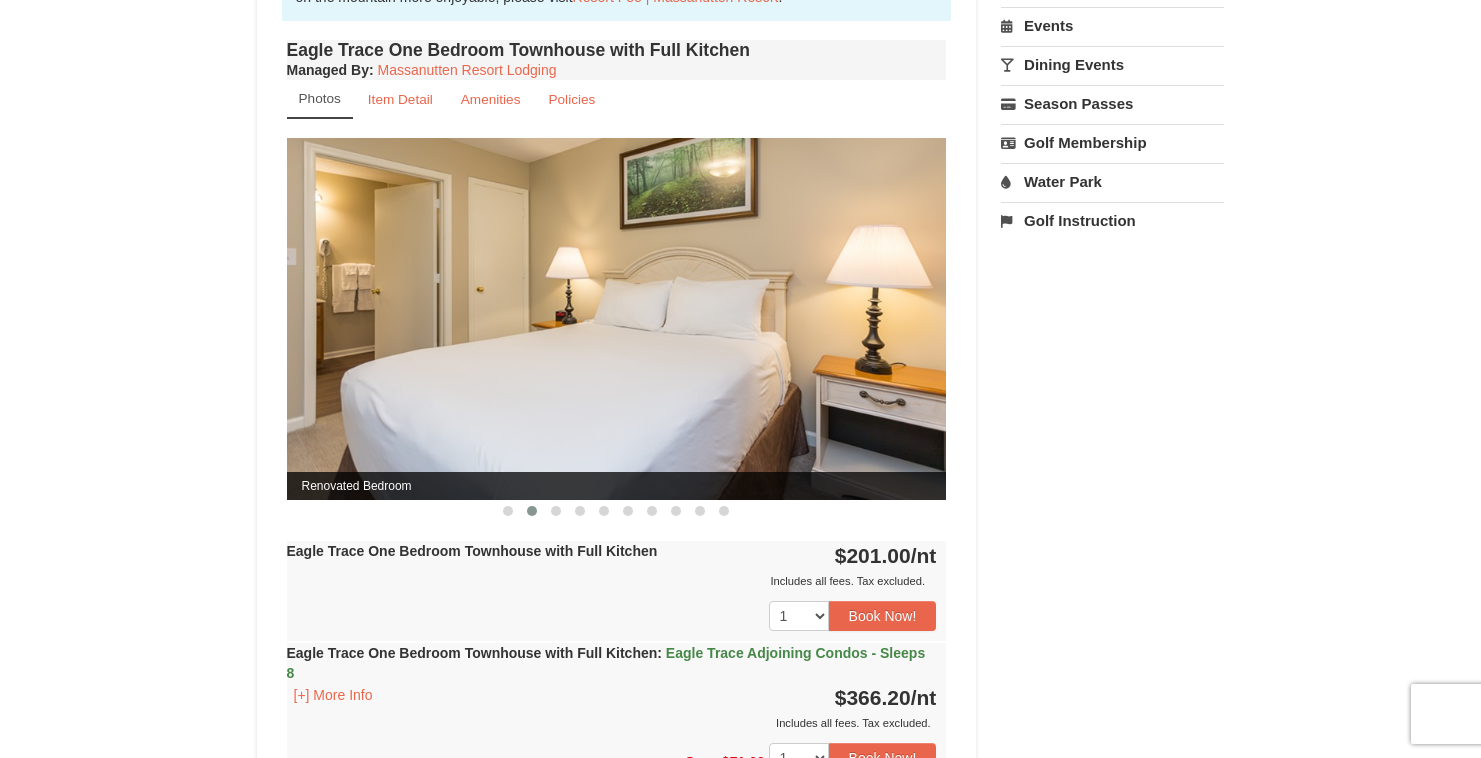 click at bounding box center (532, 511) 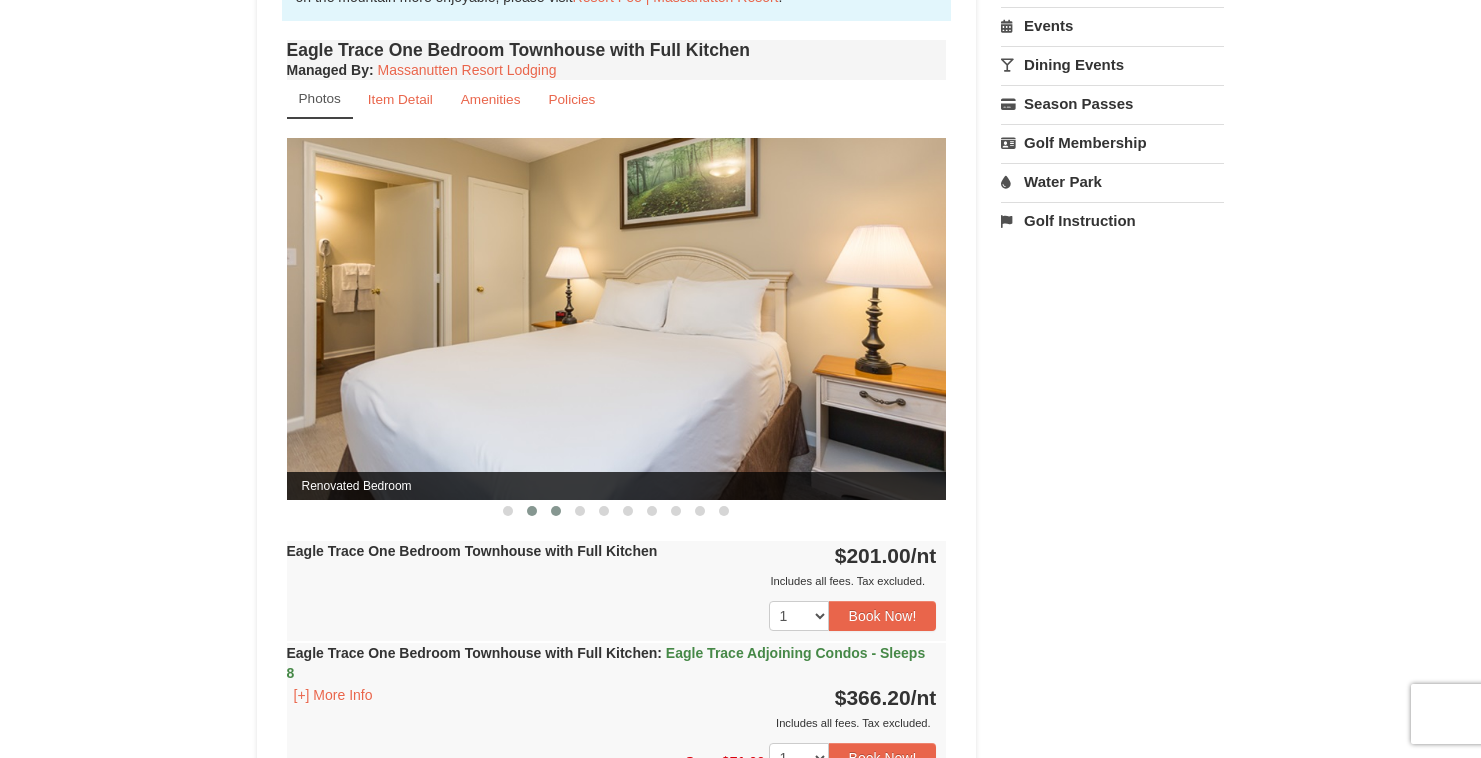 click at bounding box center [556, 511] 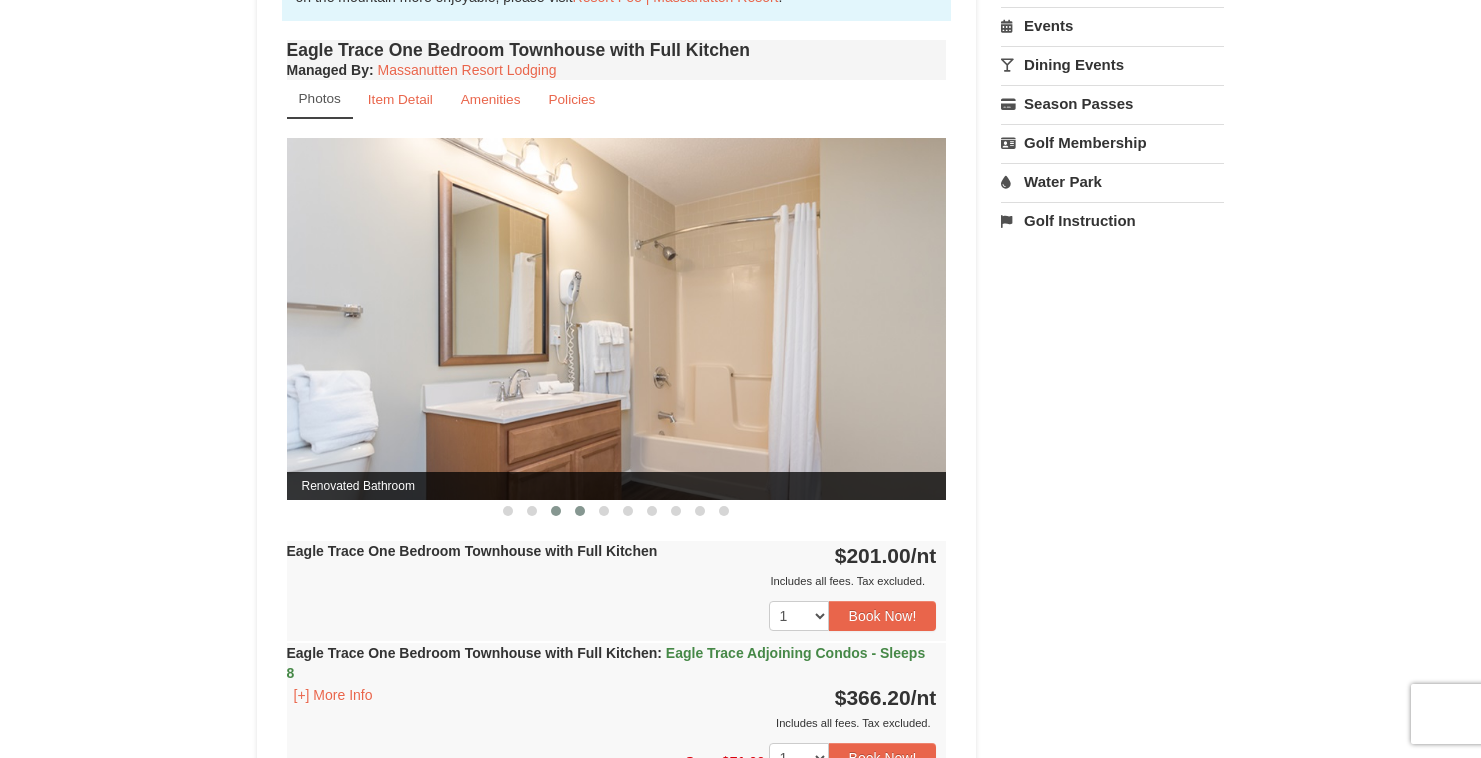 click at bounding box center [580, 511] 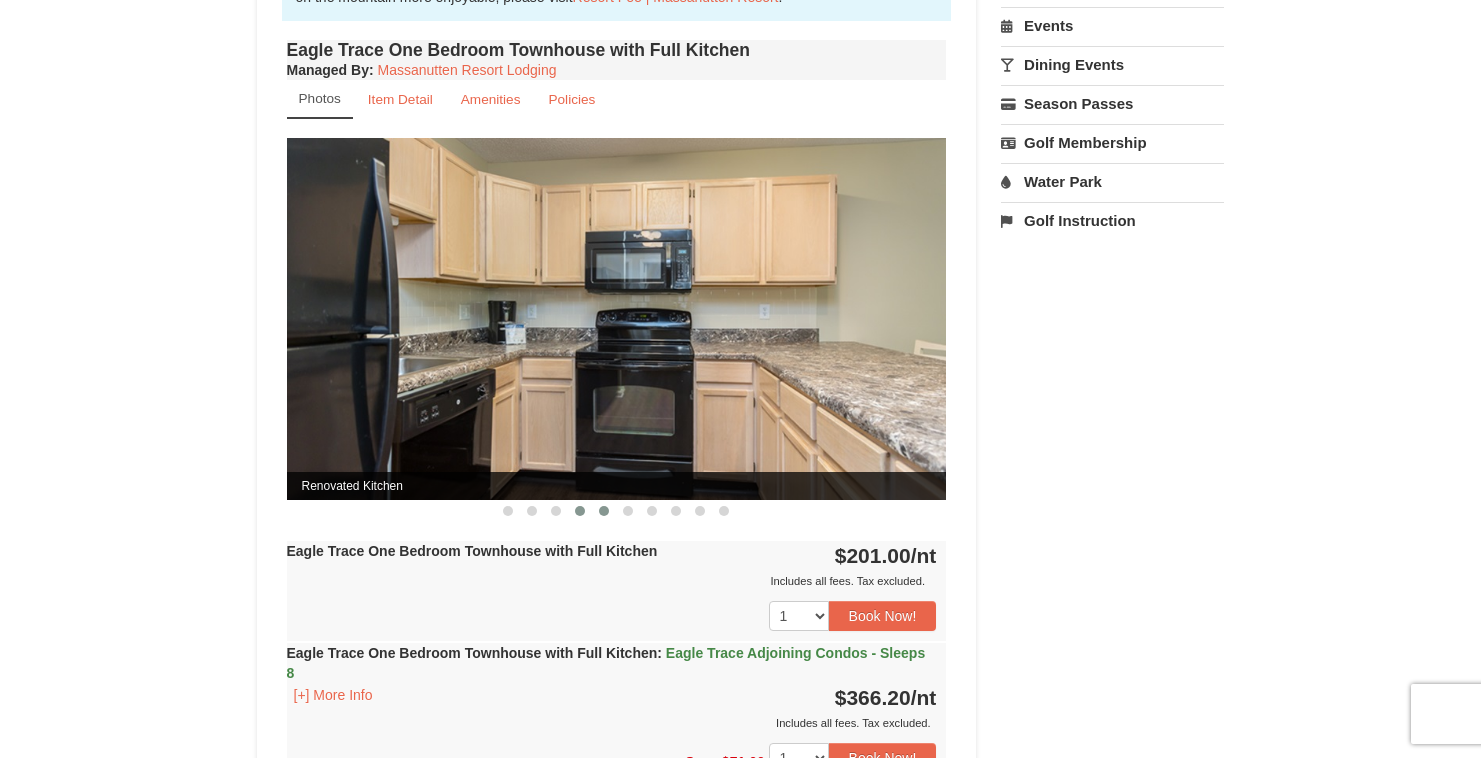 click at bounding box center [604, 511] 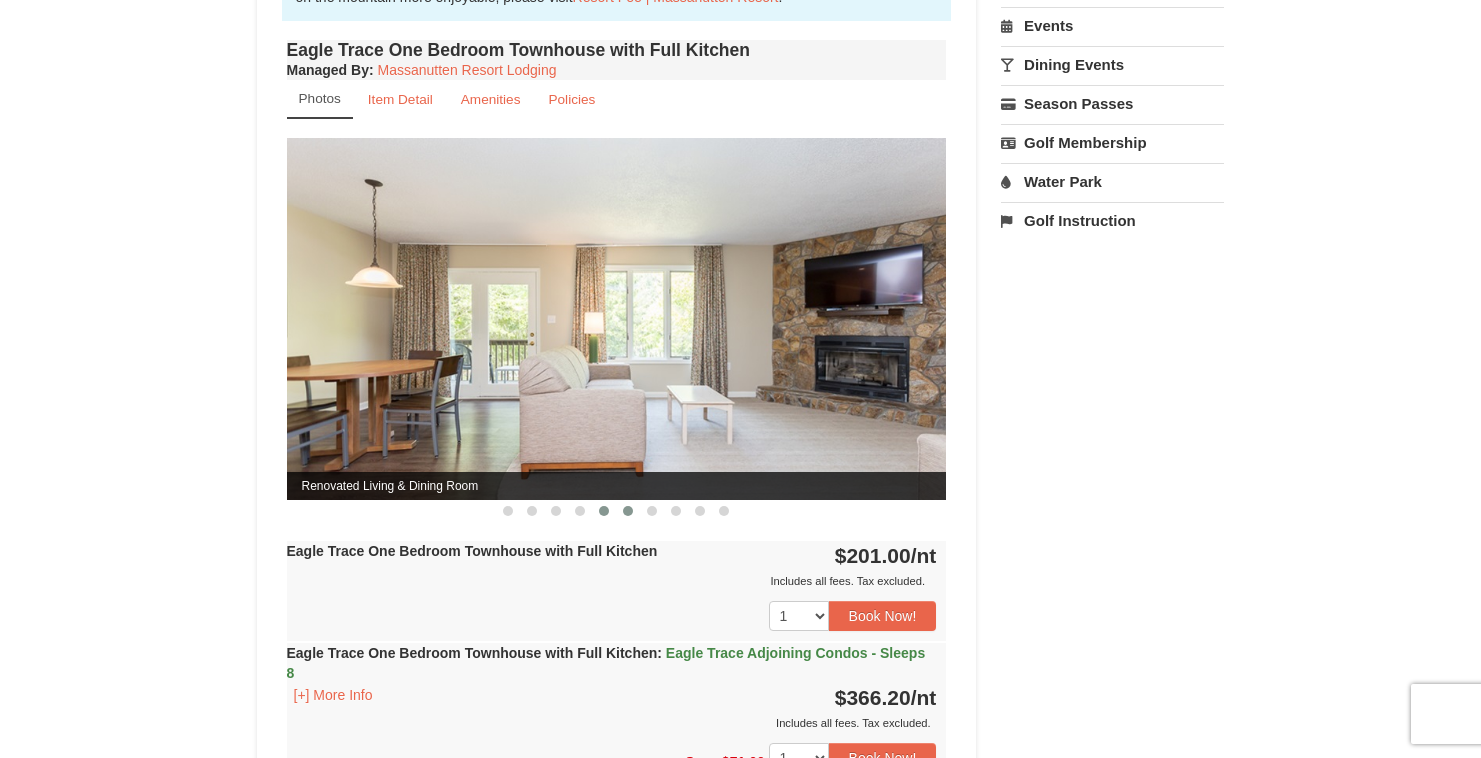 click at bounding box center [628, 511] 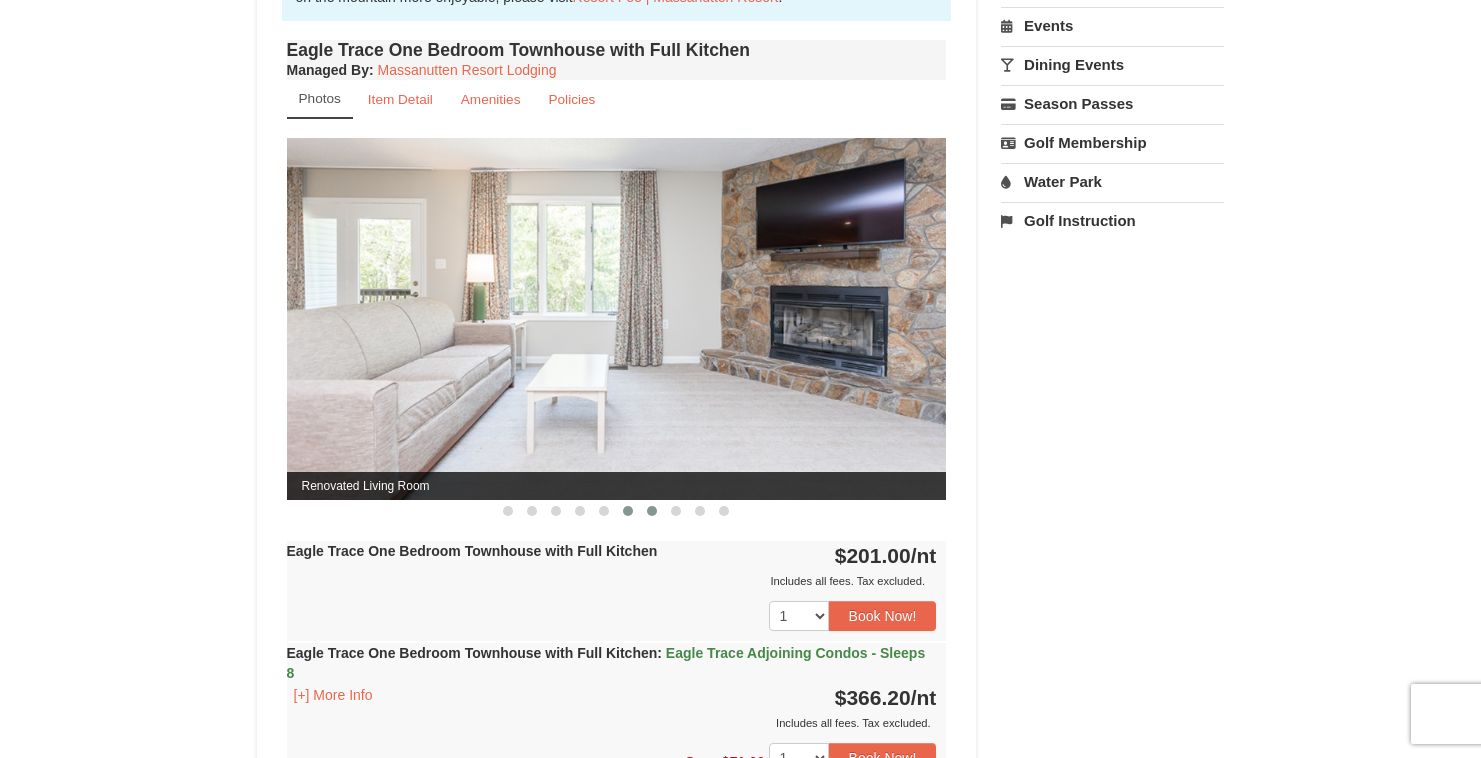 click at bounding box center (652, 511) 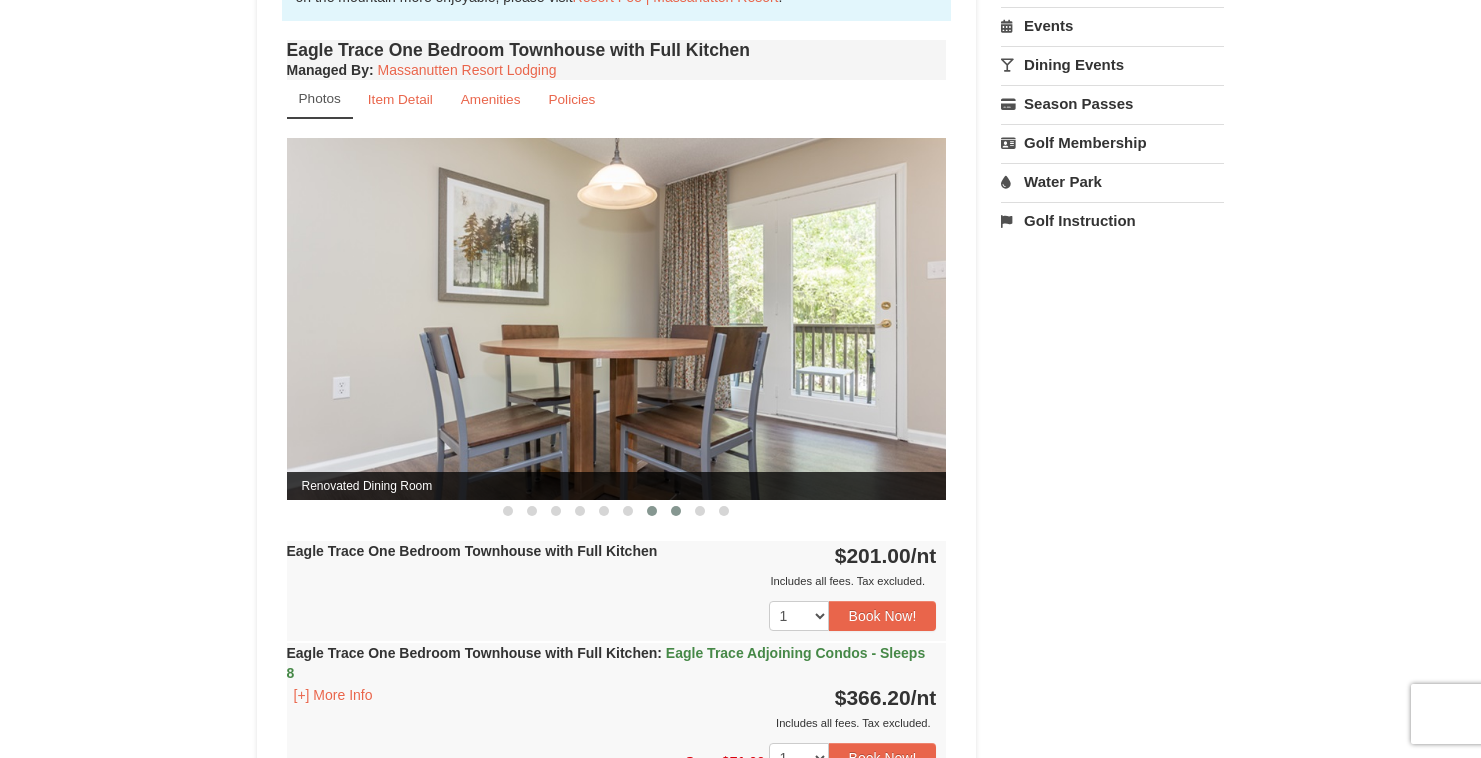 click at bounding box center (676, 511) 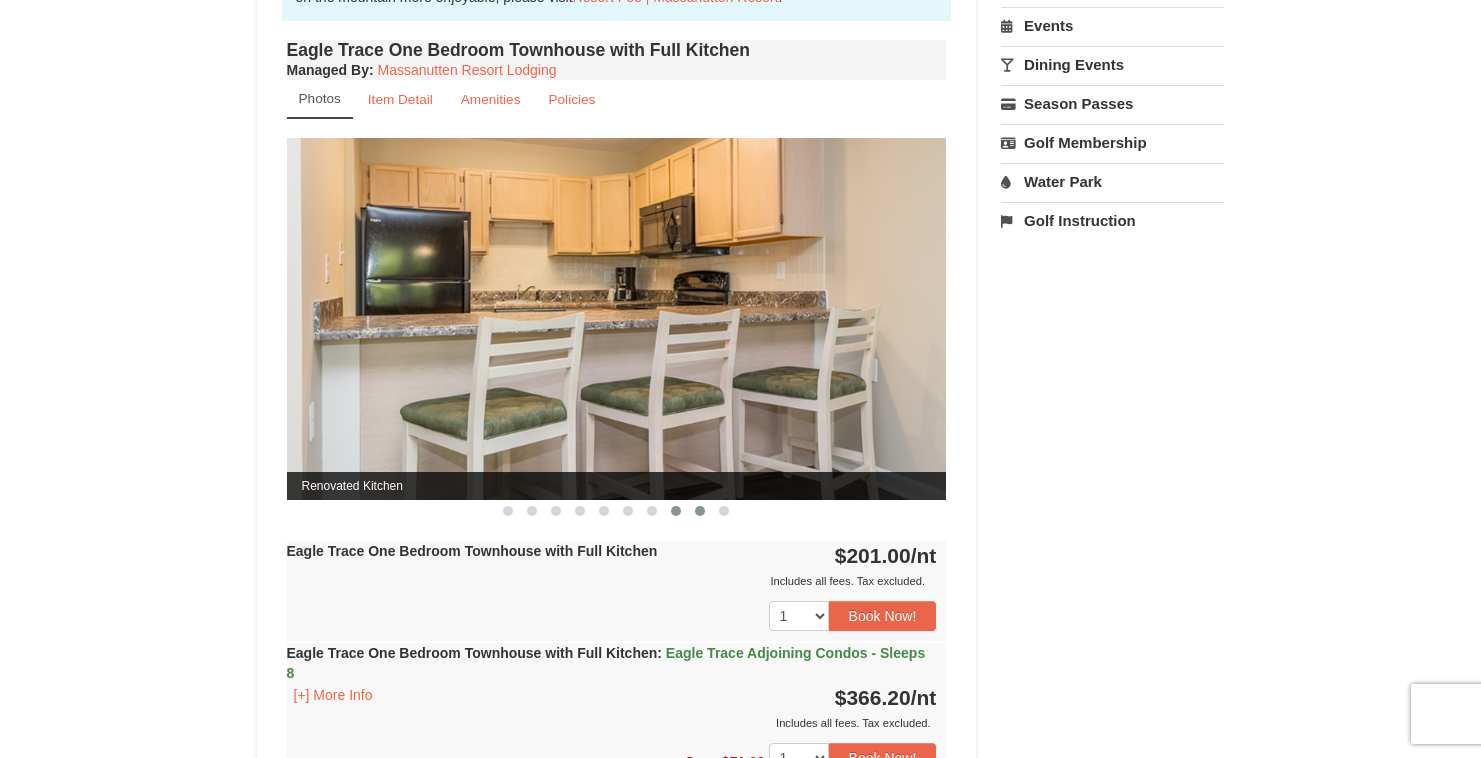 click at bounding box center [700, 511] 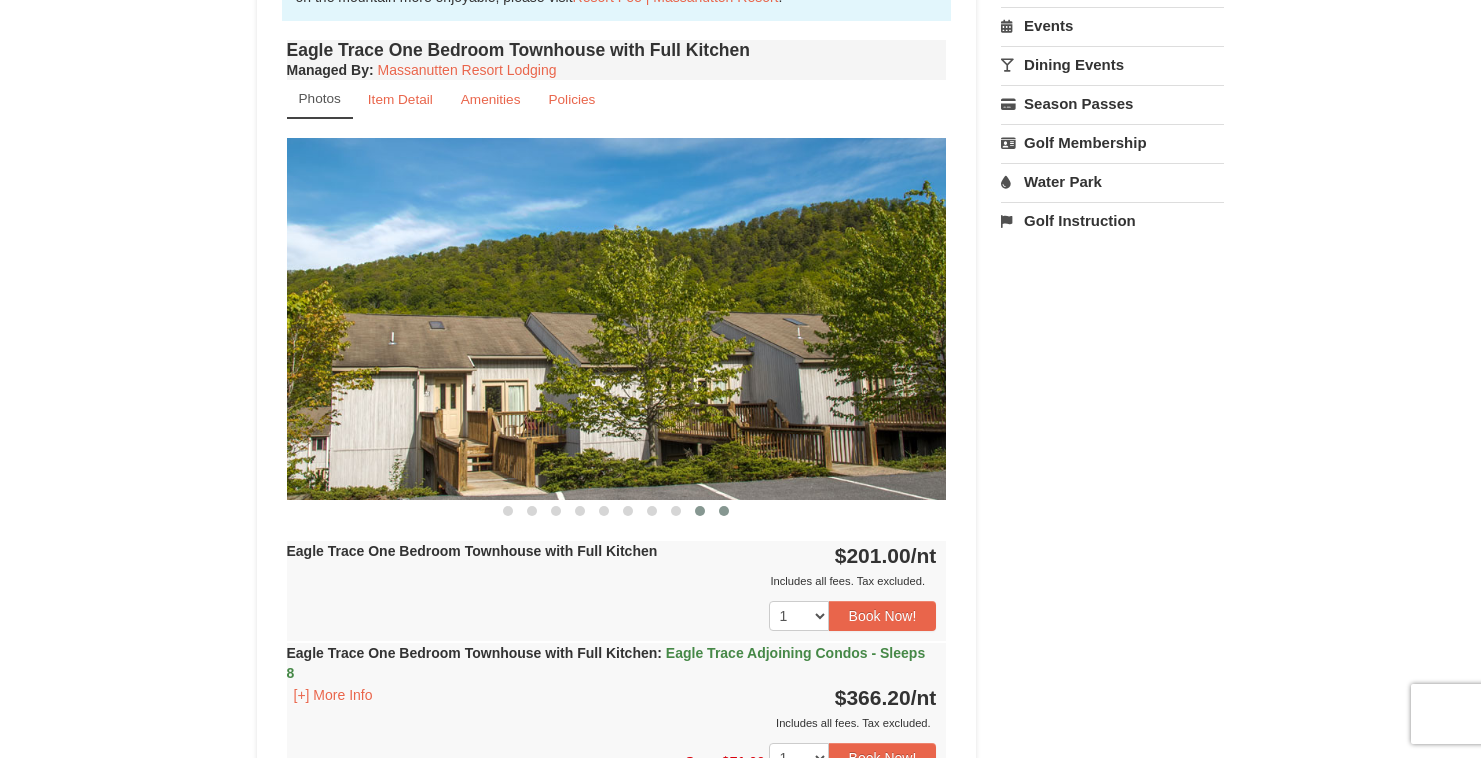 click at bounding box center [724, 511] 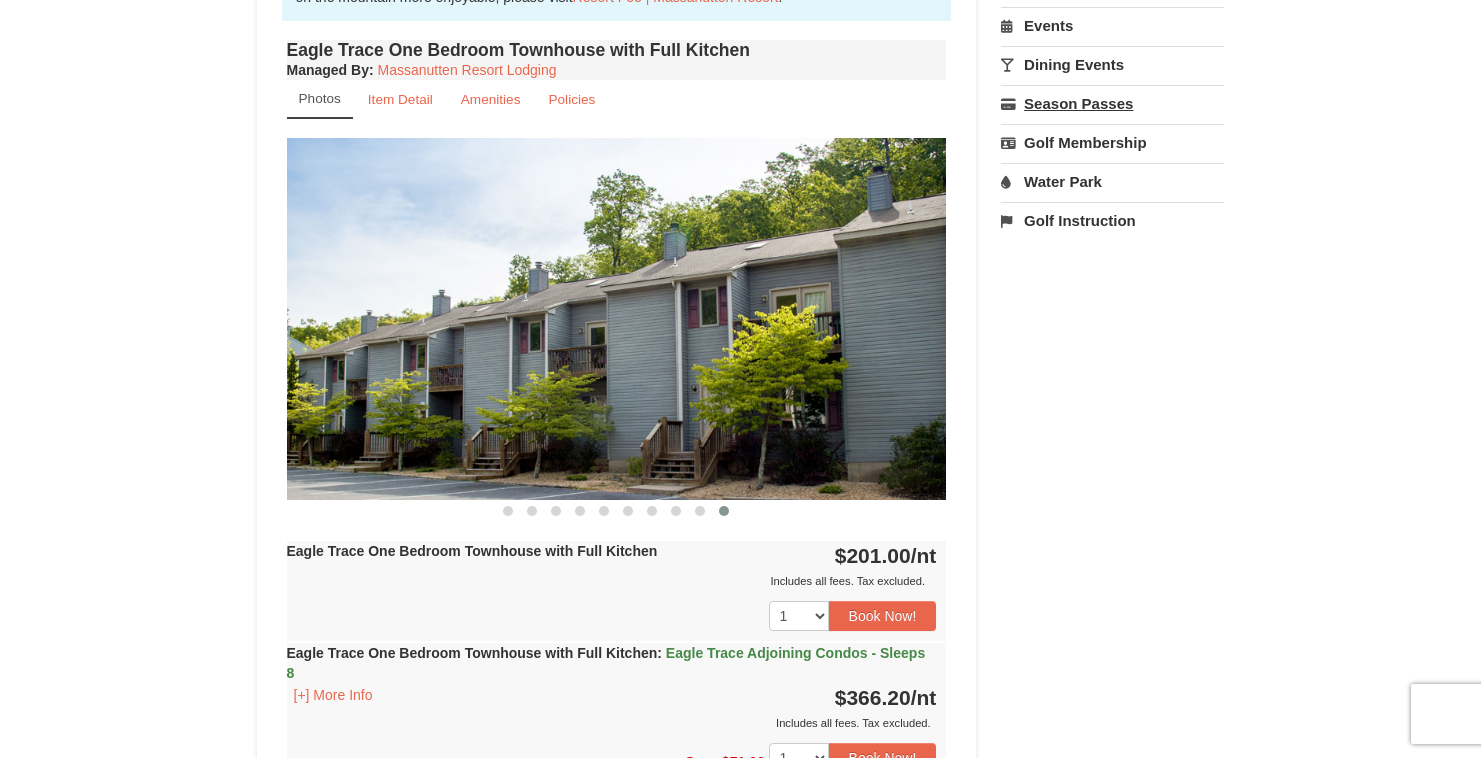 scroll, scrollTop: 0, scrollLeft: 0, axis: both 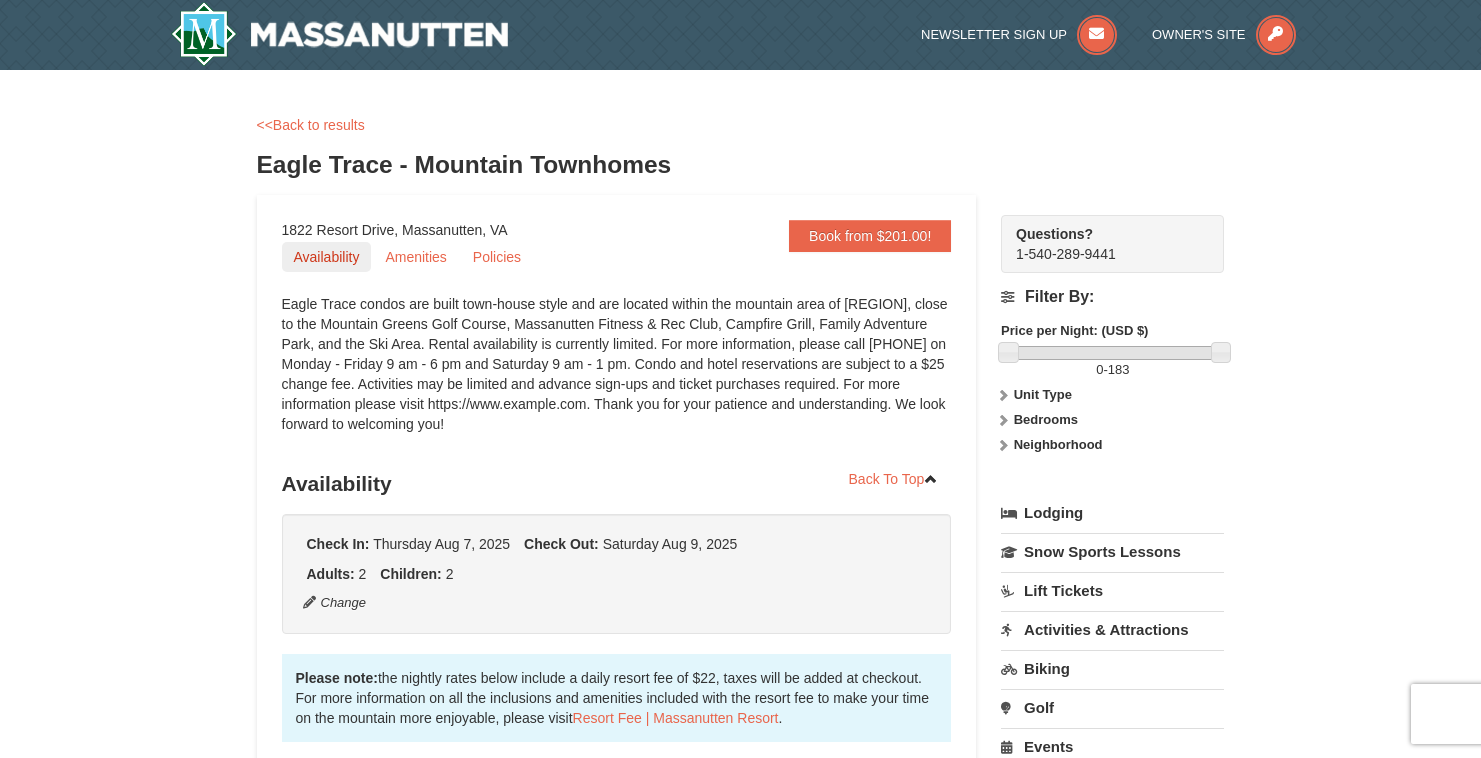 click on "Availability" at bounding box center (327, 257) 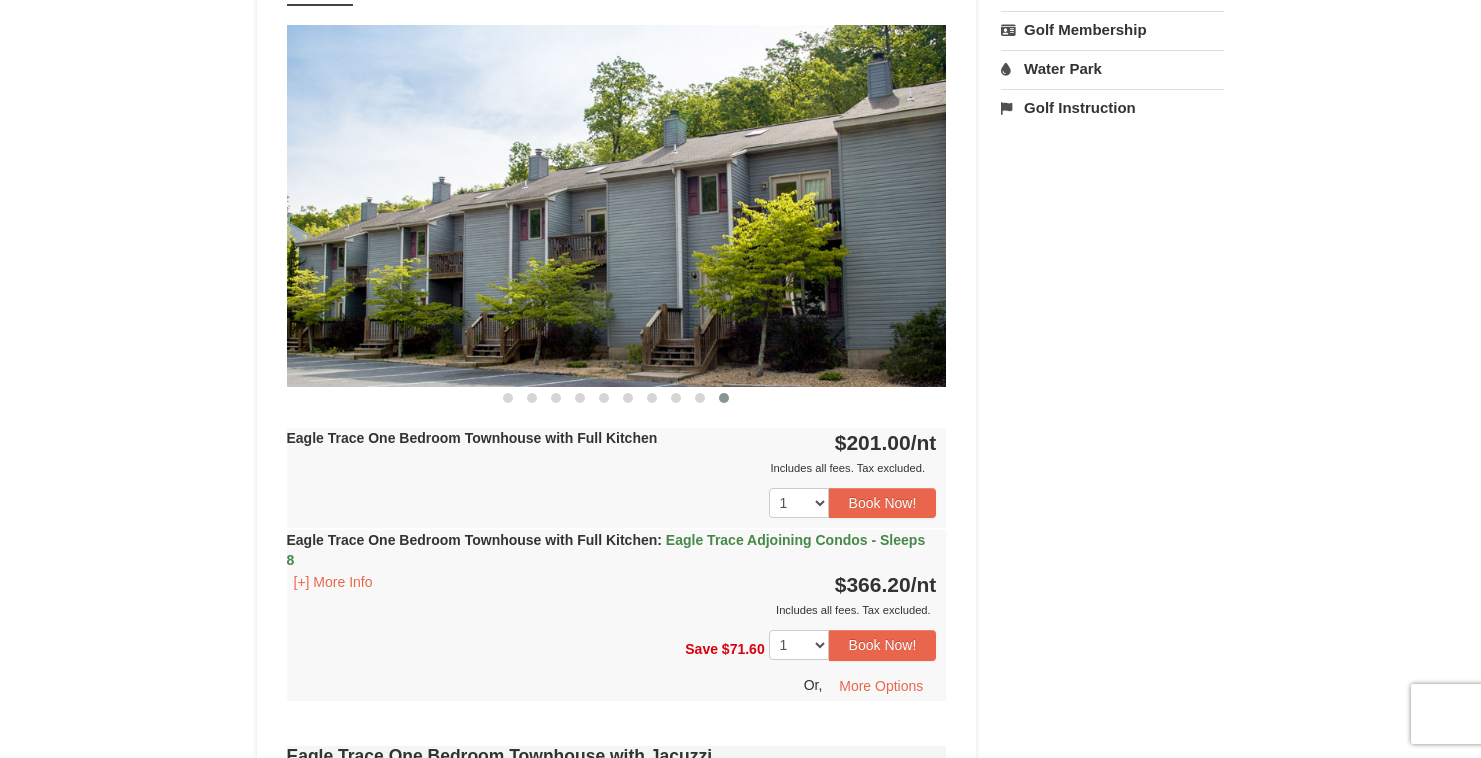 scroll, scrollTop: 0, scrollLeft: 0, axis: both 